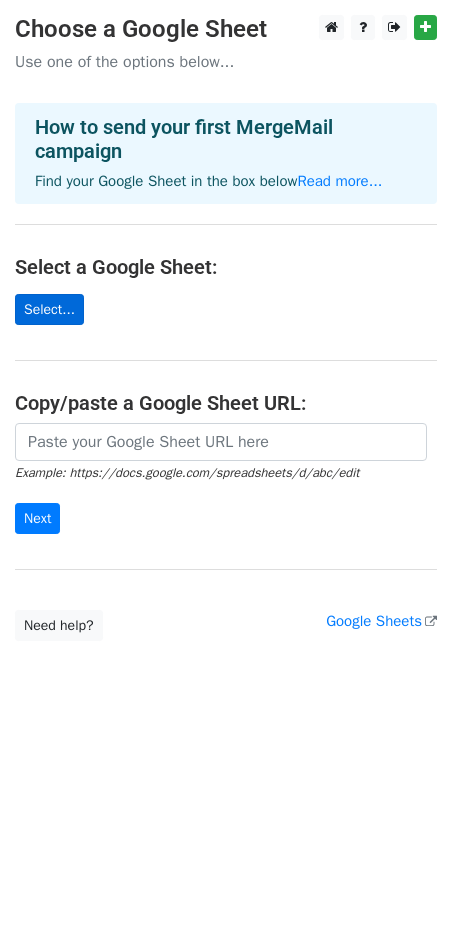 scroll, scrollTop: 0, scrollLeft: 0, axis: both 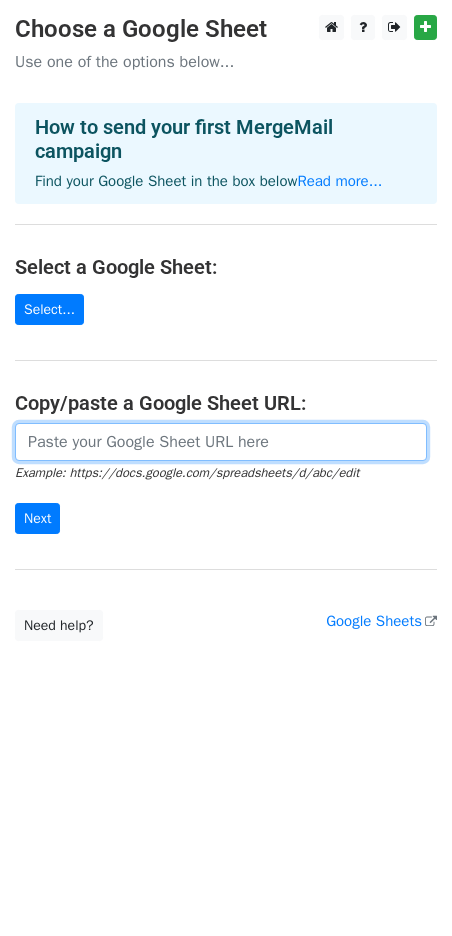 click at bounding box center (221, 442) 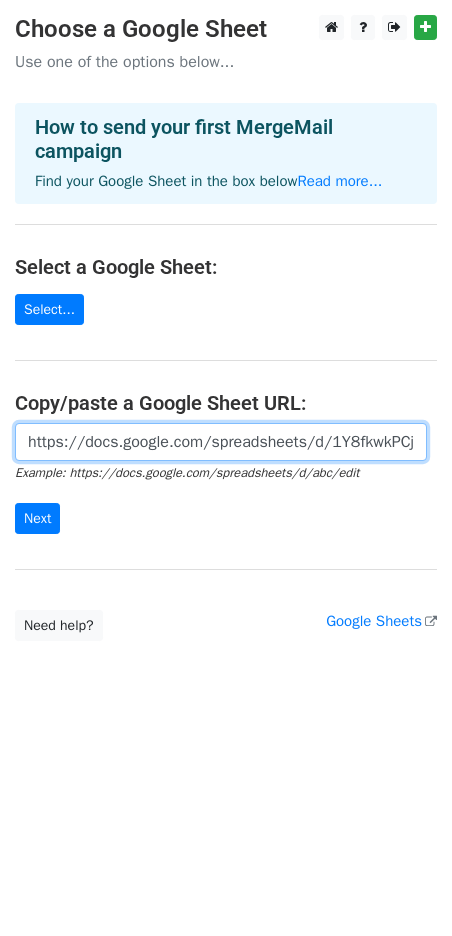 scroll, scrollTop: 0, scrollLeft: 416, axis: horizontal 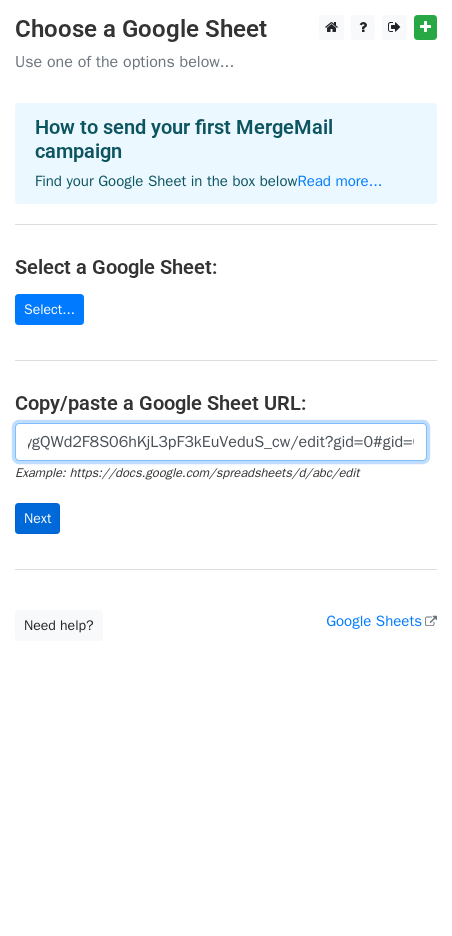 type on "https://docs.google.com/spreadsheets/d/1Y8fkwkPCjo--YygQWd2F8S06hKjL3pF3kEuVeduS_cw/edit?gid=0#gid=0" 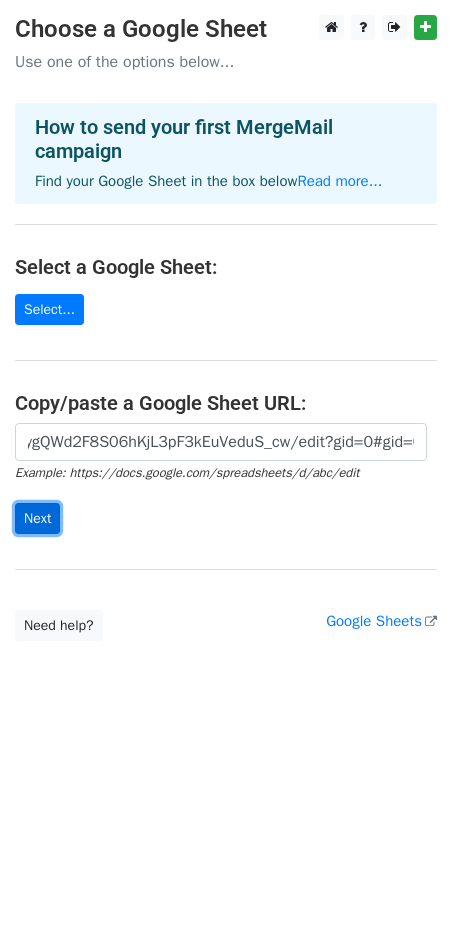 scroll, scrollTop: 0, scrollLeft: 0, axis: both 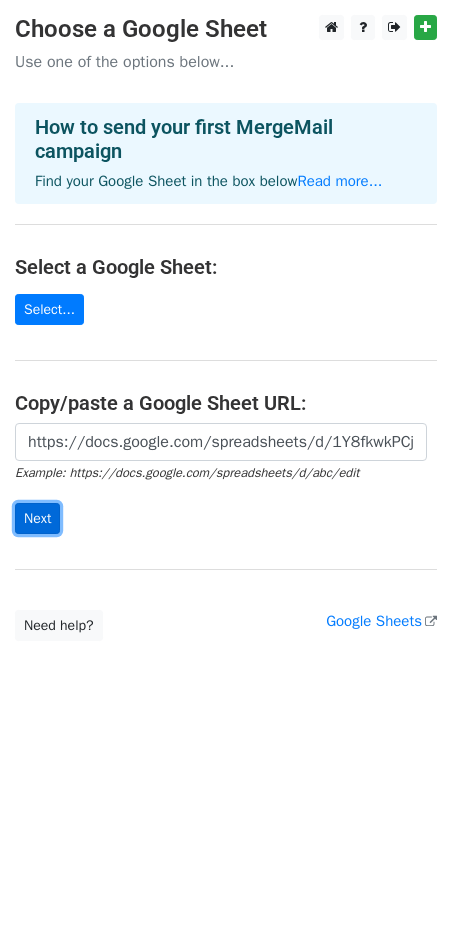 click on "Next" at bounding box center (37, 518) 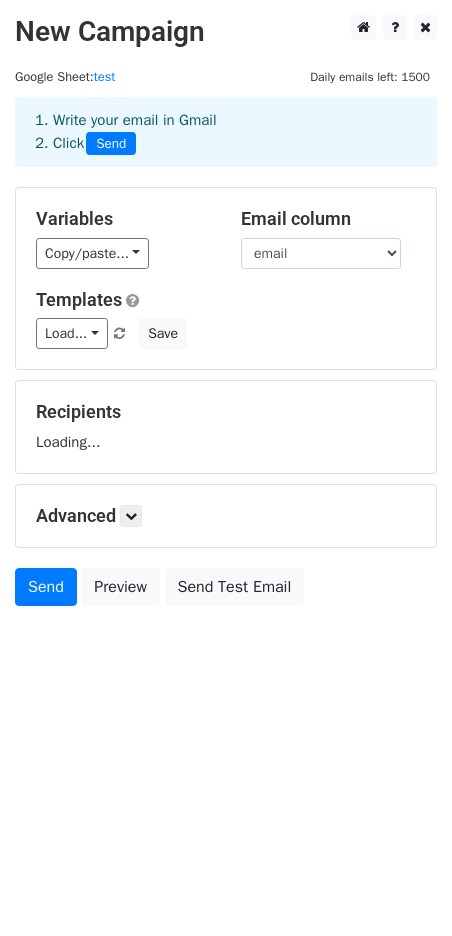 scroll, scrollTop: 0, scrollLeft: 0, axis: both 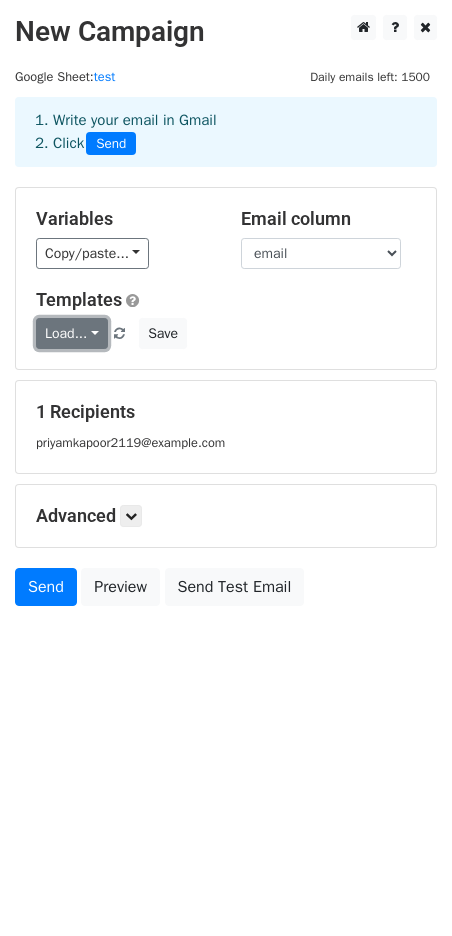 click on "Load..." at bounding box center (72, 333) 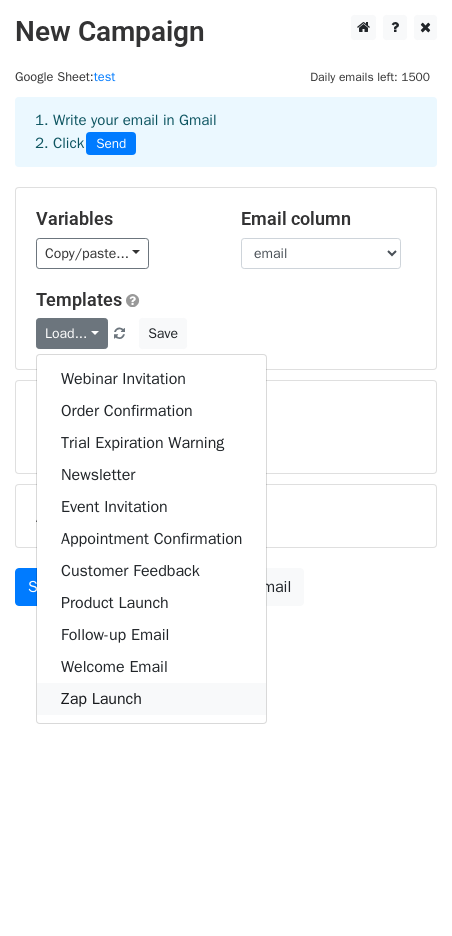 click on "Zap Launch" at bounding box center [151, 699] 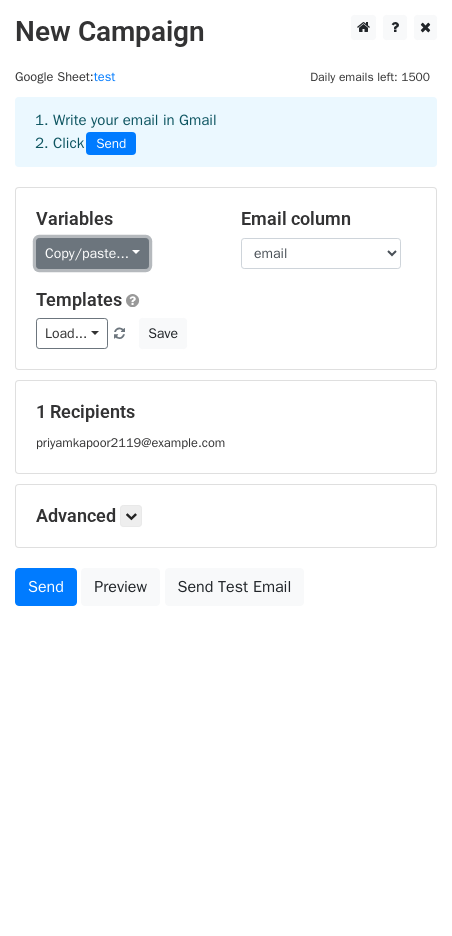 click on "Copy/paste..." at bounding box center [92, 253] 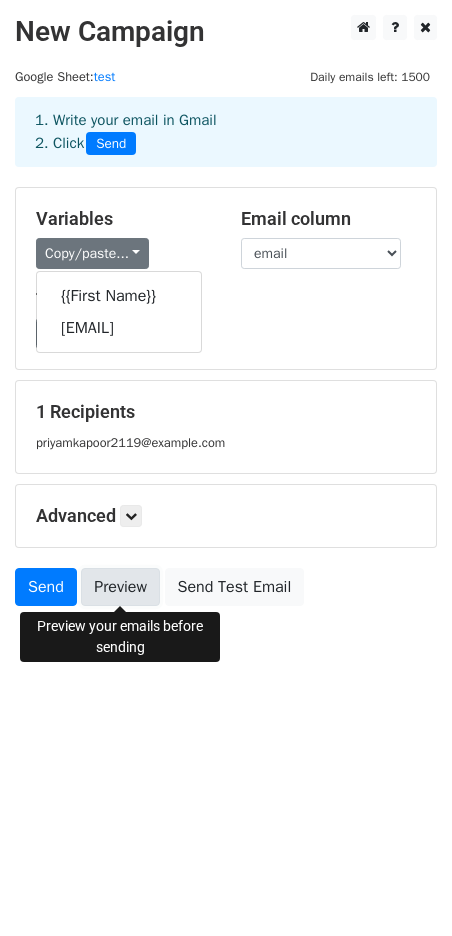 click on "Preview" at bounding box center (120, 587) 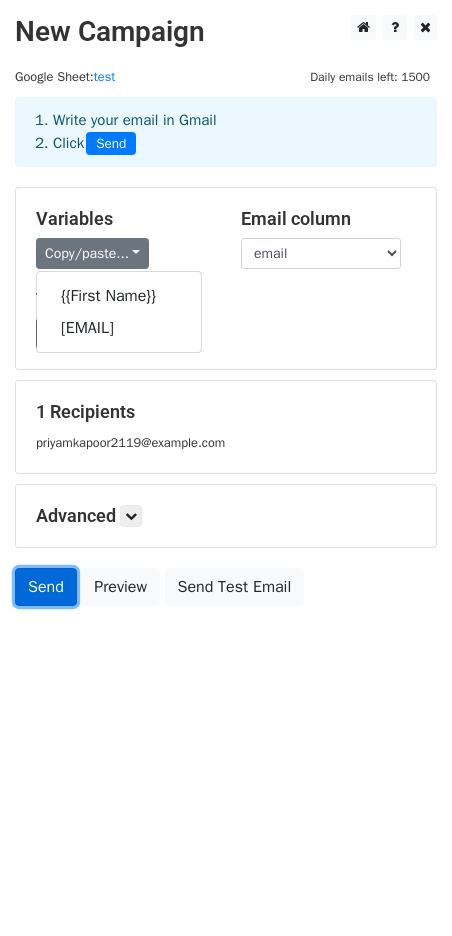 click on "Send" at bounding box center [46, 587] 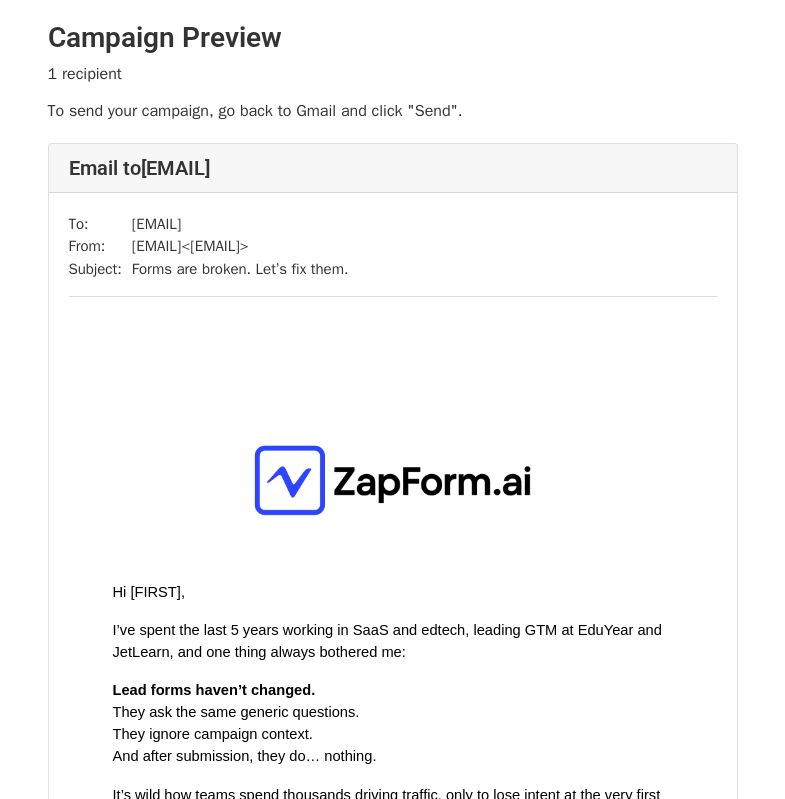 scroll, scrollTop: 0, scrollLeft: 0, axis: both 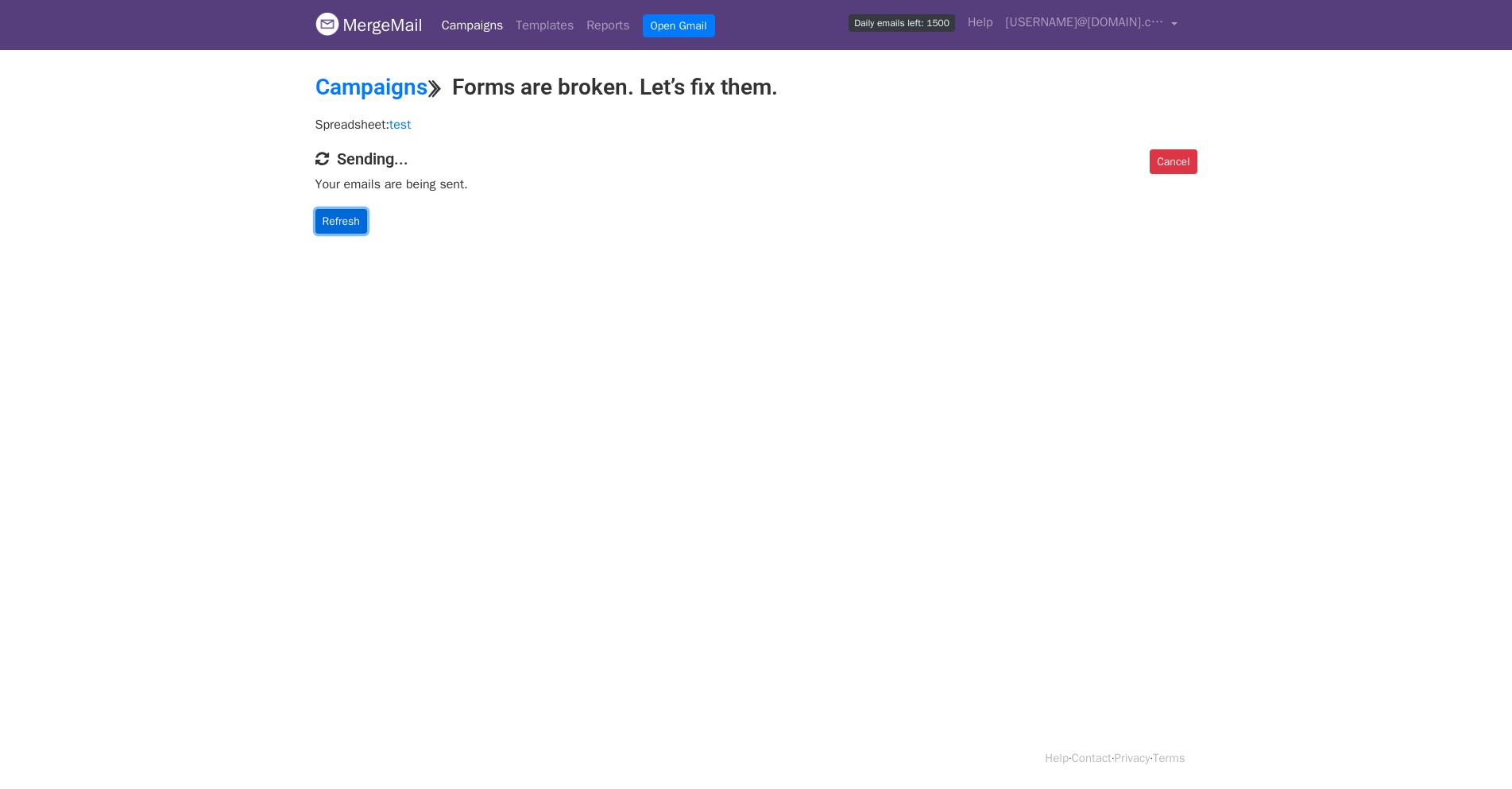 click on "Refresh" at bounding box center (341, 221) 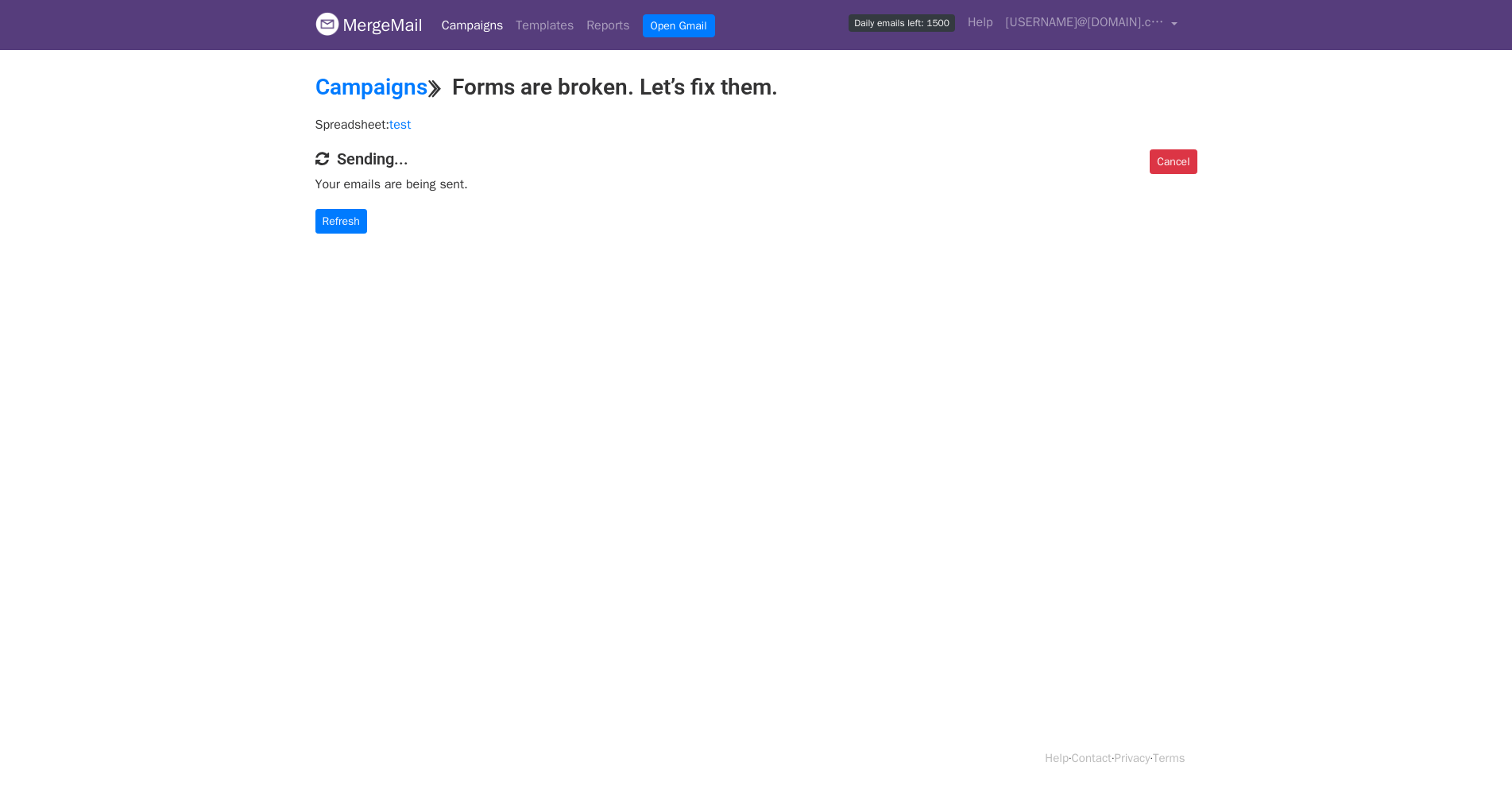 scroll, scrollTop: 0, scrollLeft: 0, axis: both 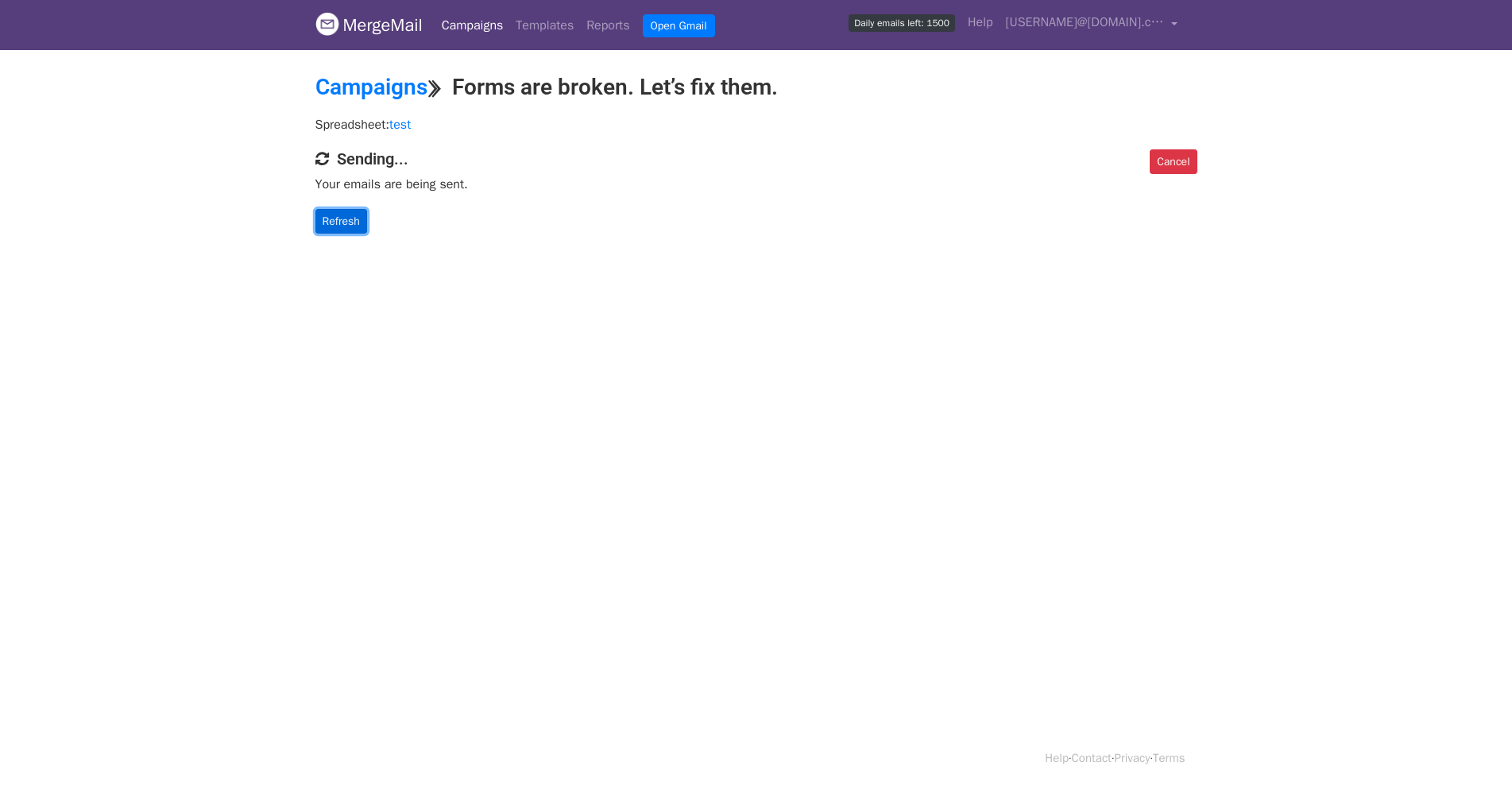 click on "Refresh" at bounding box center [341, 221] 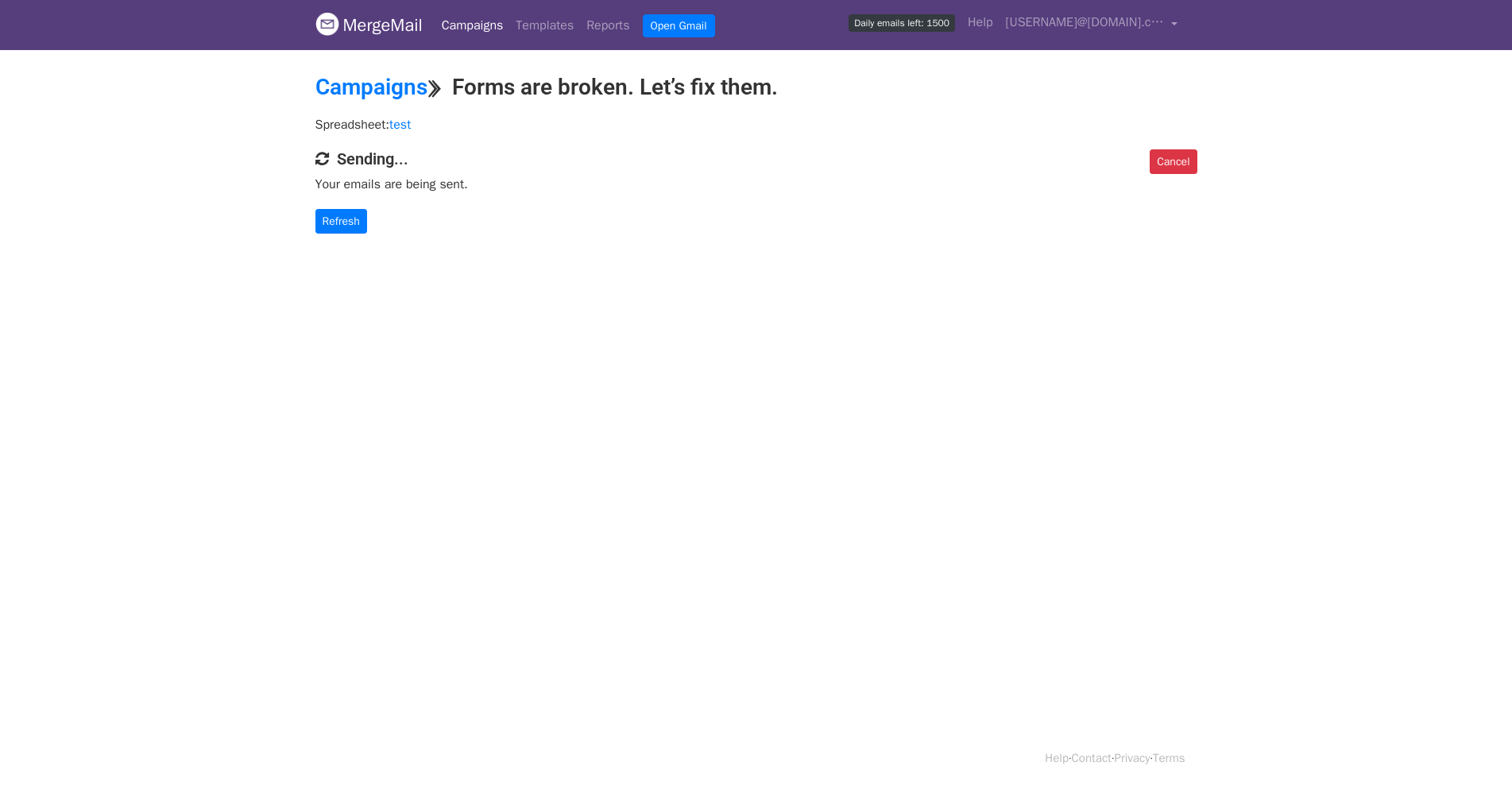 scroll, scrollTop: 0, scrollLeft: 0, axis: both 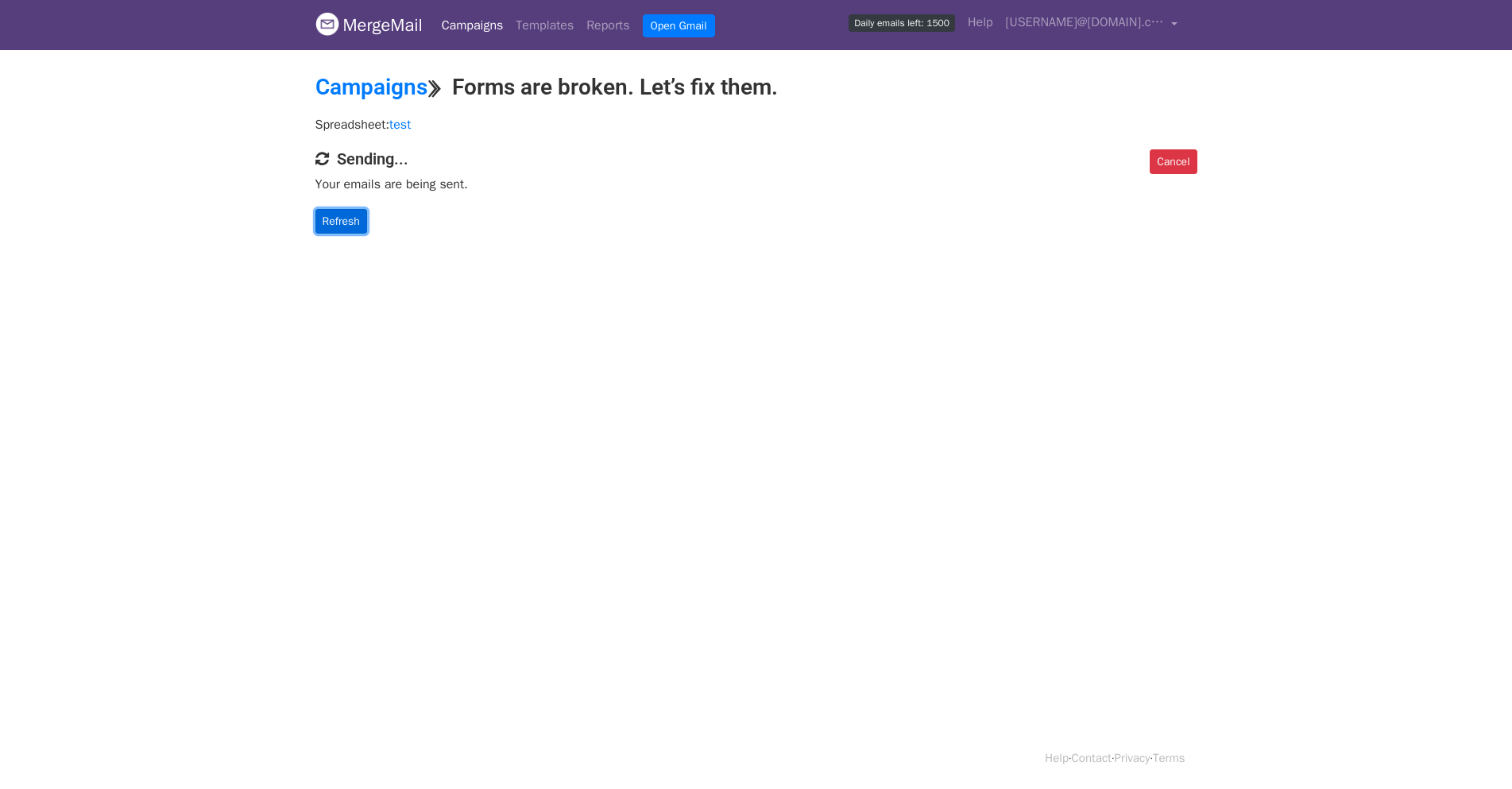 click on "Refresh" at bounding box center [341, 221] 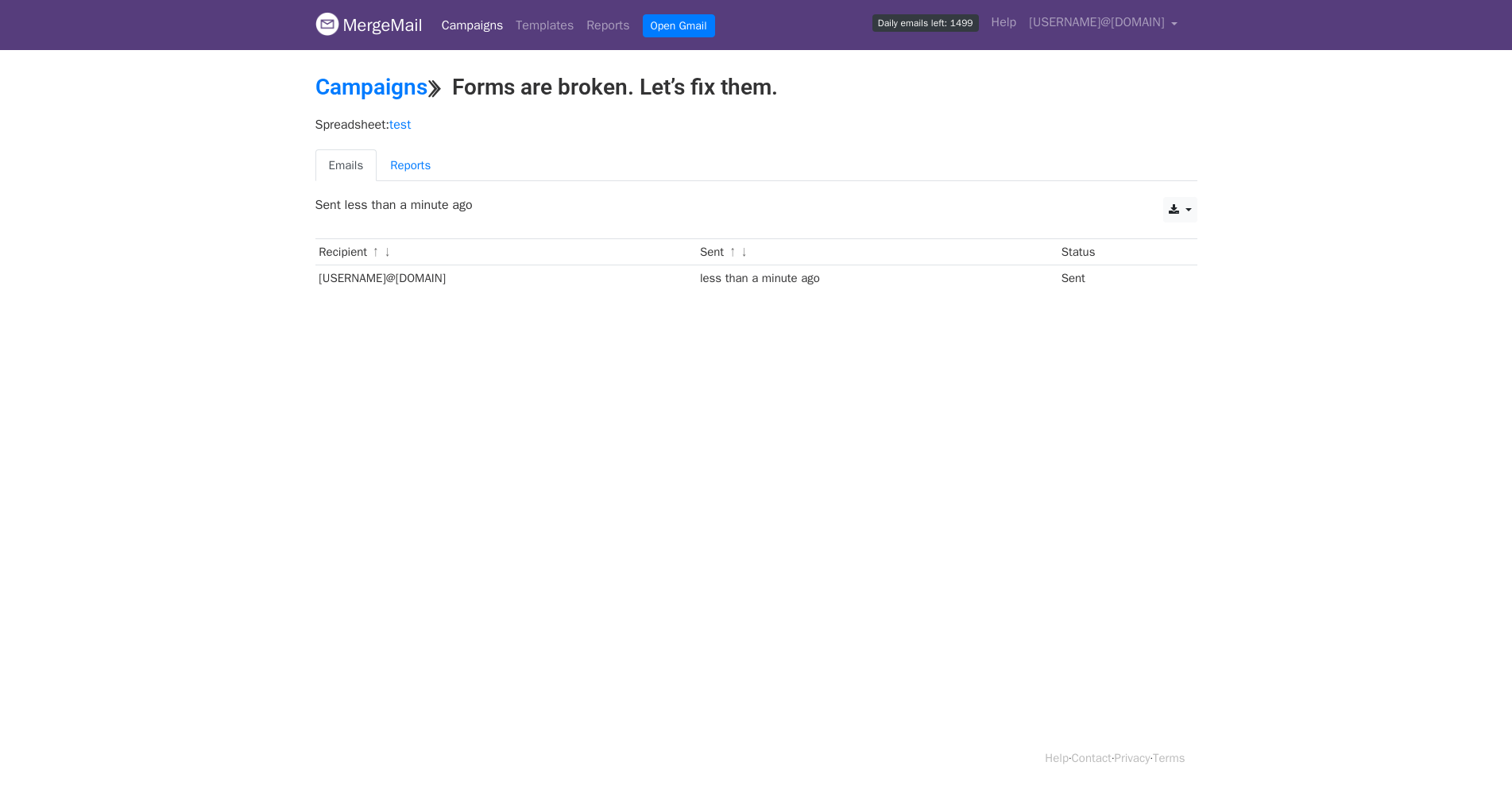 scroll, scrollTop: 0, scrollLeft: 0, axis: both 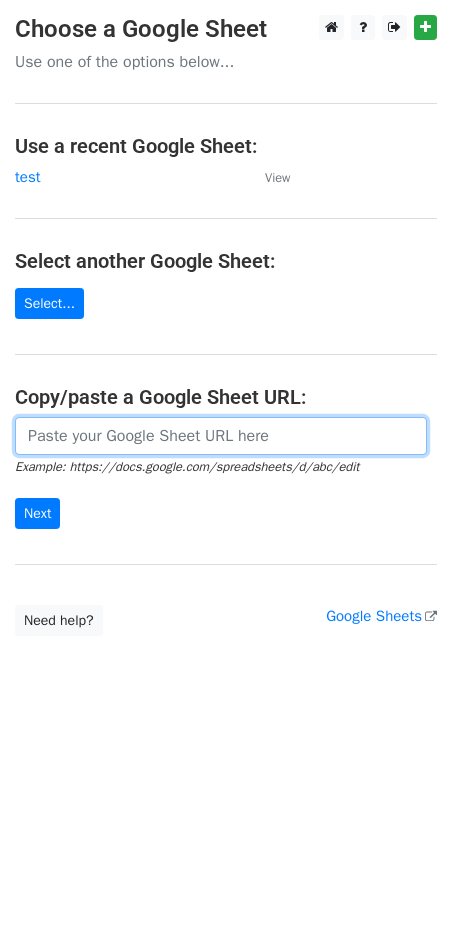 click at bounding box center (221, 436) 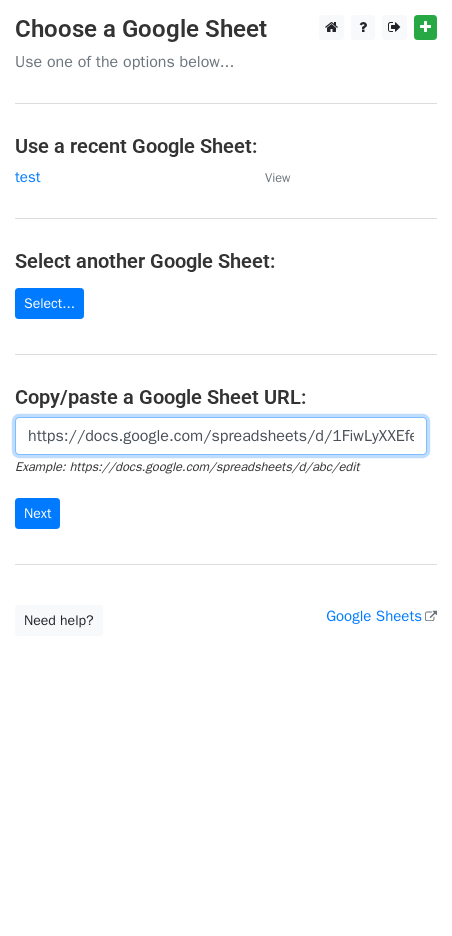 scroll, scrollTop: 0, scrollLeft: 572, axis: horizontal 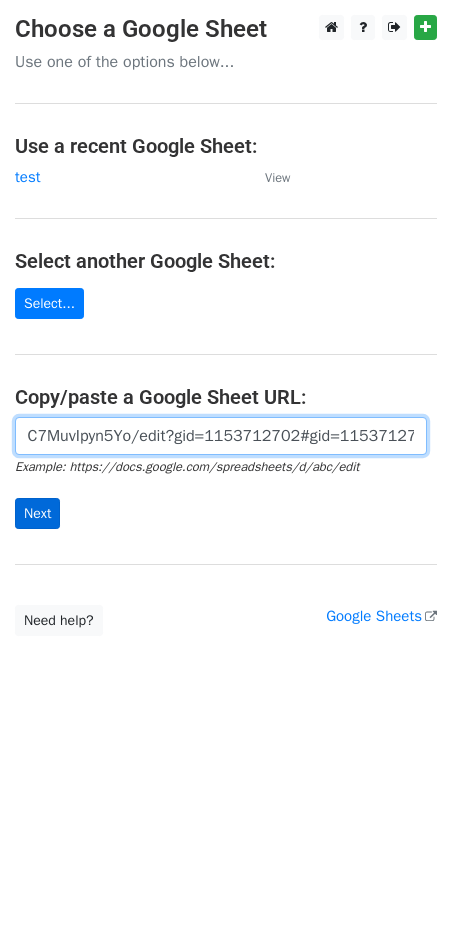 type on "https://docs.google.com/spreadsheets/d/1FiwLyXXEfe1ZbWKJ3bo7N0ofjVz117vC7MuvIpyn5Yo/edit?gid=1153712702#gid=1153712702" 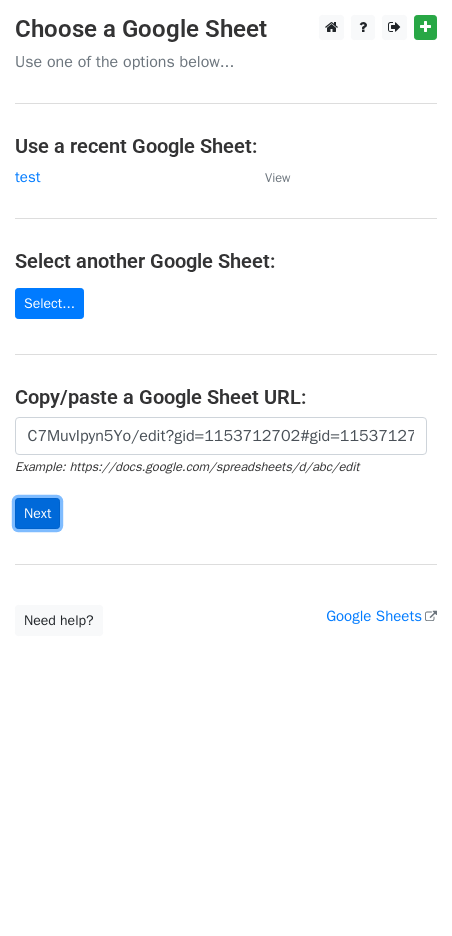 scroll, scrollTop: 0, scrollLeft: 0, axis: both 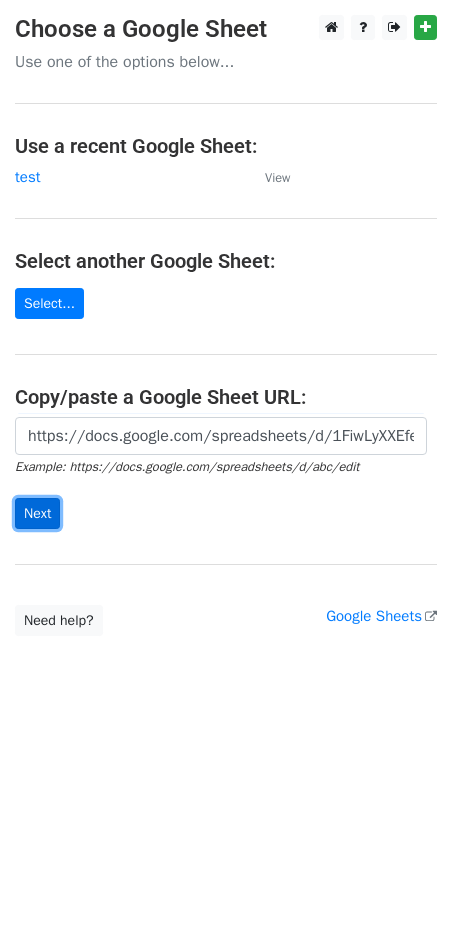 click on "Next" at bounding box center (37, 513) 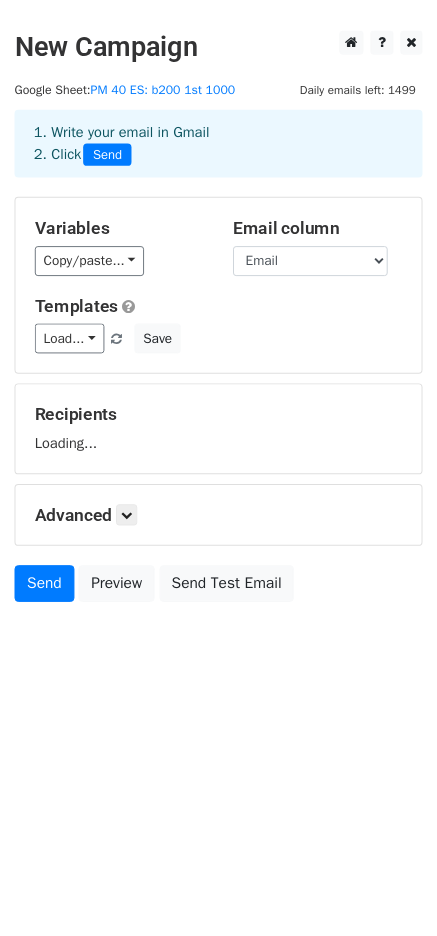 scroll, scrollTop: 0, scrollLeft: 0, axis: both 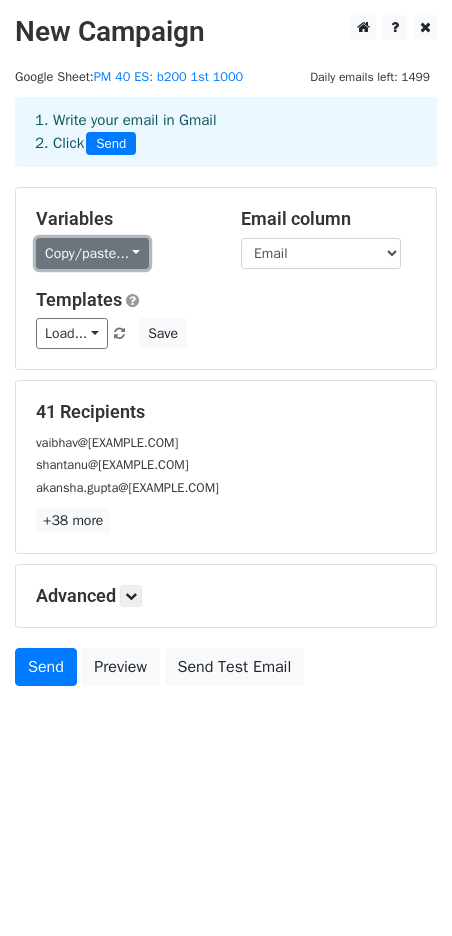 click on "Copy/paste..." at bounding box center [92, 253] 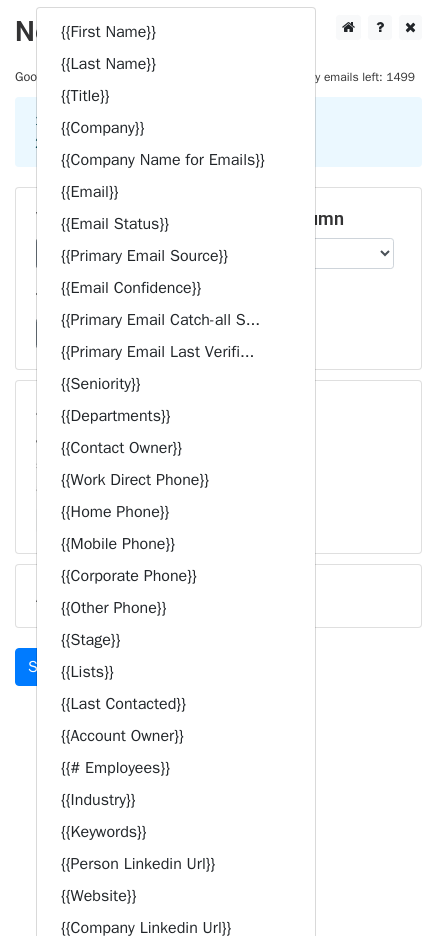 click on "41 Recipients
vaibhav@labourhomeindia.com
shantanu@infinisync.io
akansha.gupta@ondc.org
+38 more
41 Recipients
×
vaibhav@labourhomeindia.com
shantanu@infinisync.io
akansha.gupta@ondc.org
riddhi.chhajer@ambak.com
vishal.gupta@stepapp.ai
yogesh@metronometech.com
arpita@seasonsandvacations.com
ravi.bhansali@ondc.org
kanika@fitbudd.com
mahesh@vcqru.com
kavita.priyadarshini@synaptic.com
jaya.p@burlingtonenglish.in
esha.gupta@motorq.com
narendra.burdak@holidaytribe.com
ananya.garg@zuddl.com
vinay@deeplogicai.tech
saurabh.singh@sportsbaazi.com
rimsha.khan@diligencevault.com
hitesh@quickblox.com
abhishek.lokhande@twidpay.com
deepesh.singh@hypd.in
madhuri.goel@emailmeform.com
gitesh@beebom.com
ishank.arora@sentieo.com
gaurav.mishra@accuknox.com
at.parihar@i.mystaffingcrm.com
vishal.singh@gigaforce.io" at bounding box center [218, 467] 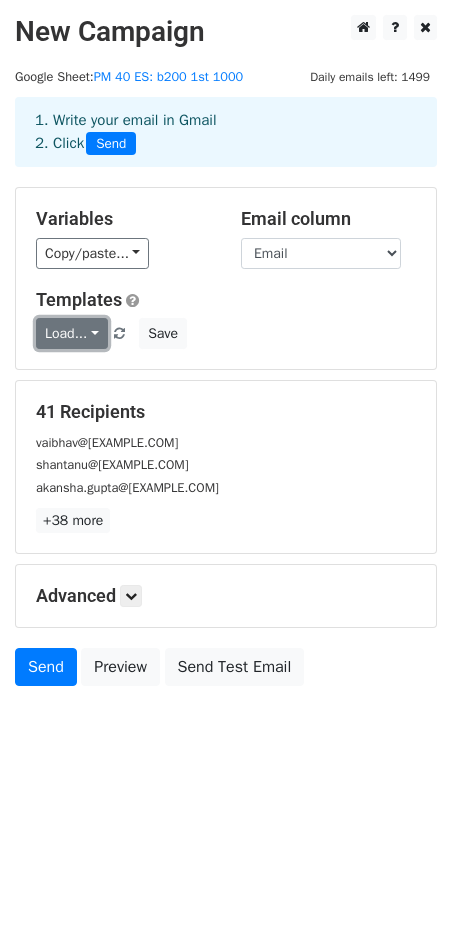 click on "Load..." at bounding box center (72, 333) 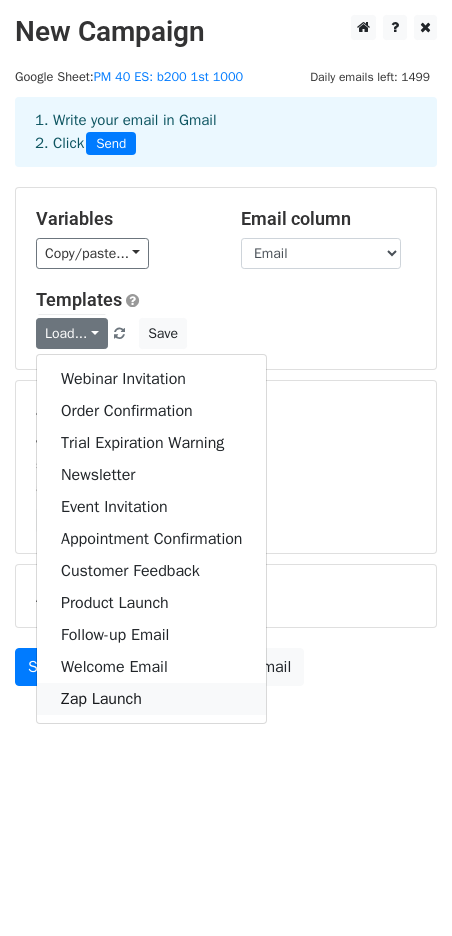 click on "Zap Launch" at bounding box center (151, 699) 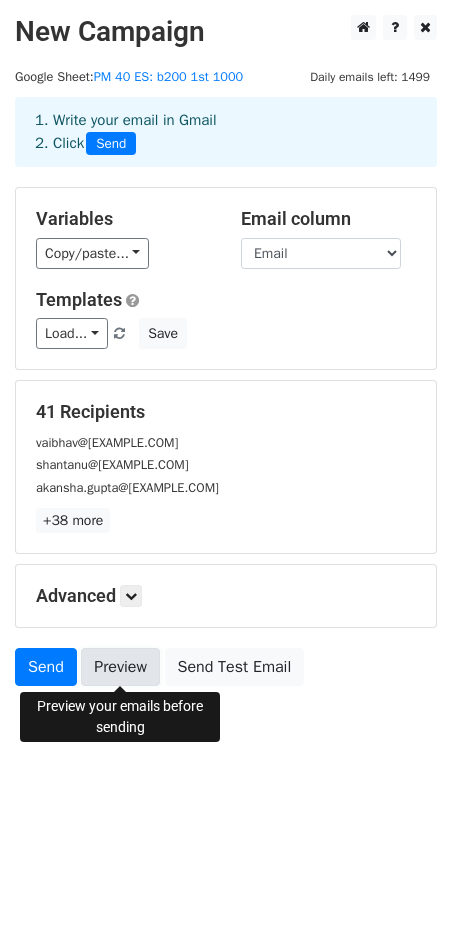 click on "Preview" at bounding box center (120, 667) 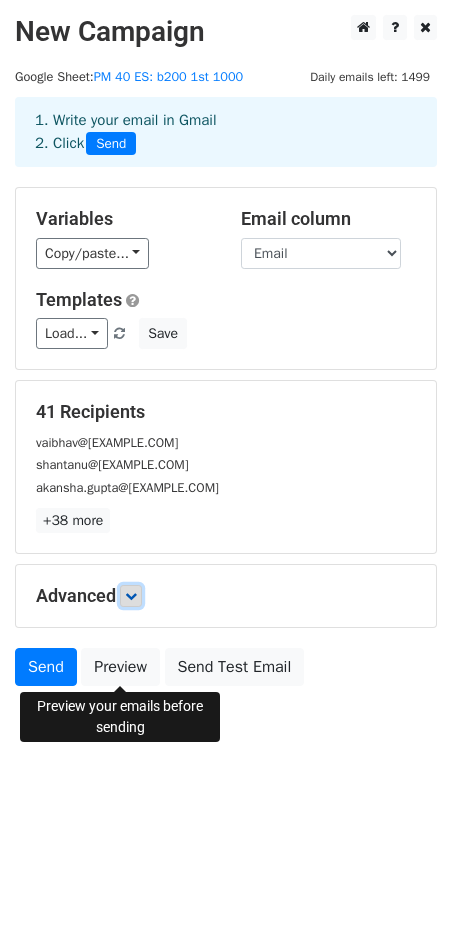 click at bounding box center (131, 596) 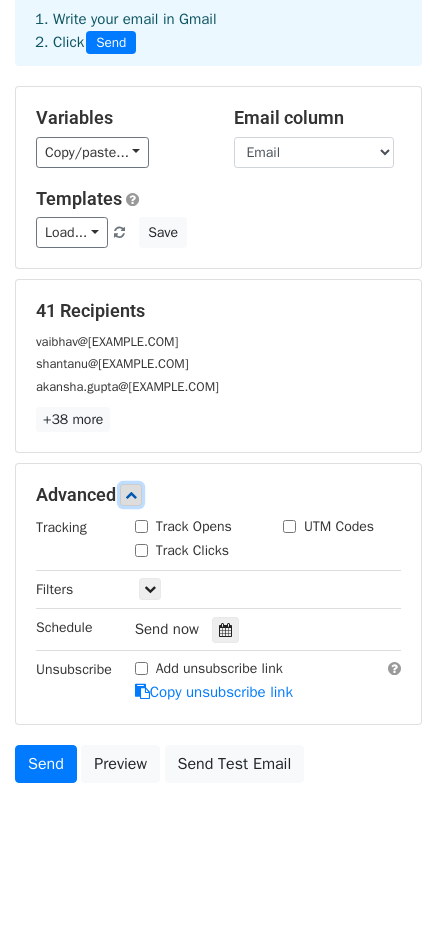 scroll, scrollTop: 109, scrollLeft: 0, axis: vertical 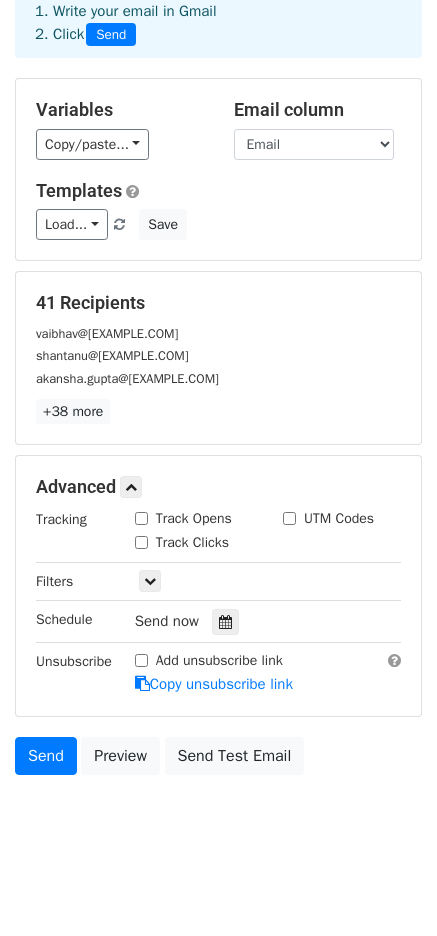 click on "Add unsubscribe link" at bounding box center (141, 660) 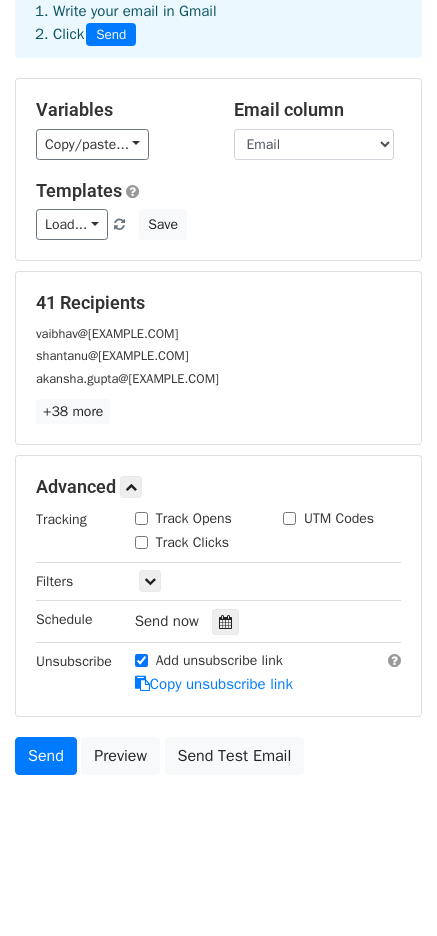 click on "Track Opens" at bounding box center (141, 518) 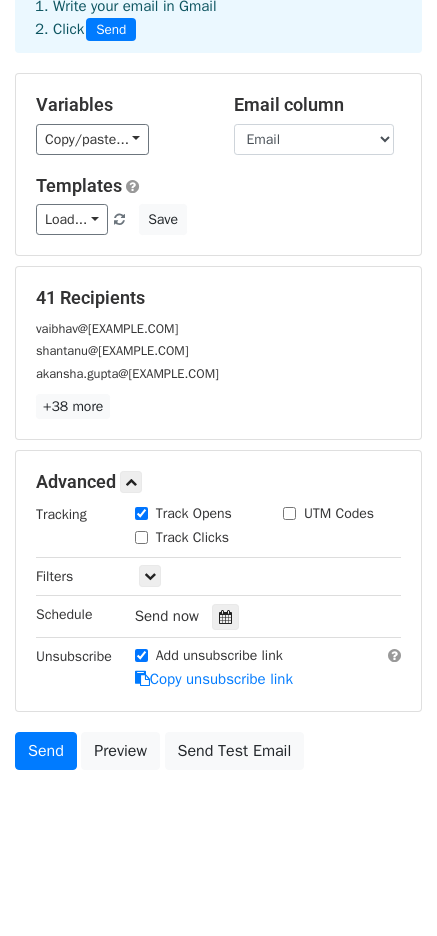 scroll, scrollTop: 116, scrollLeft: 0, axis: vertical 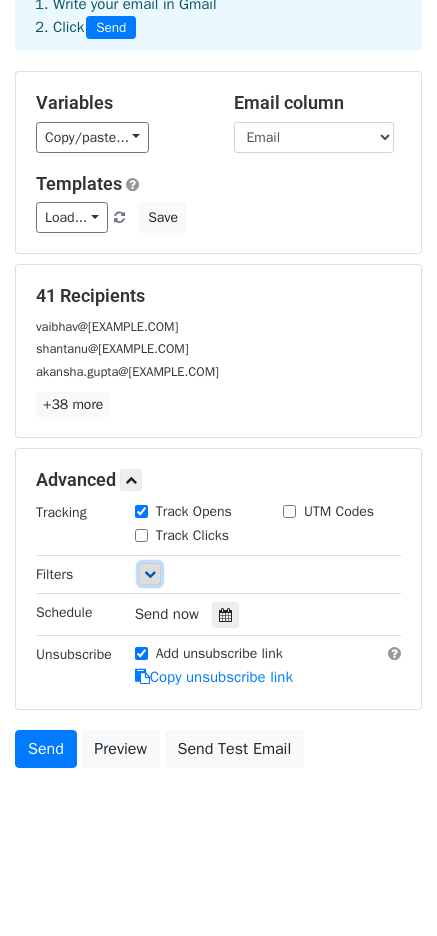 click at bounding box center (150, 574) 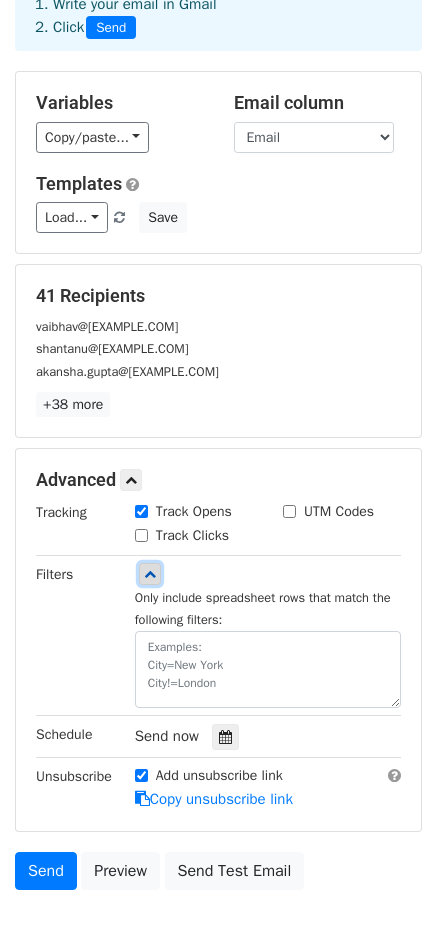 click at bounding box center [150, 574] 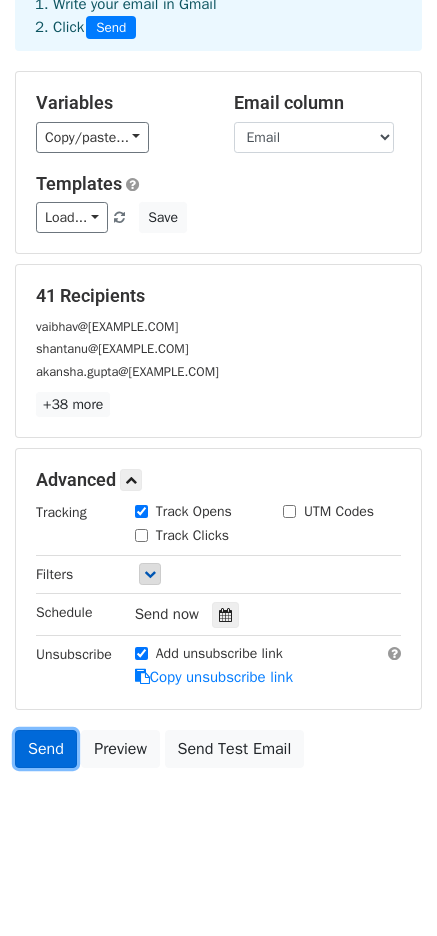 click on "Send" at bounding box center [46, 749] 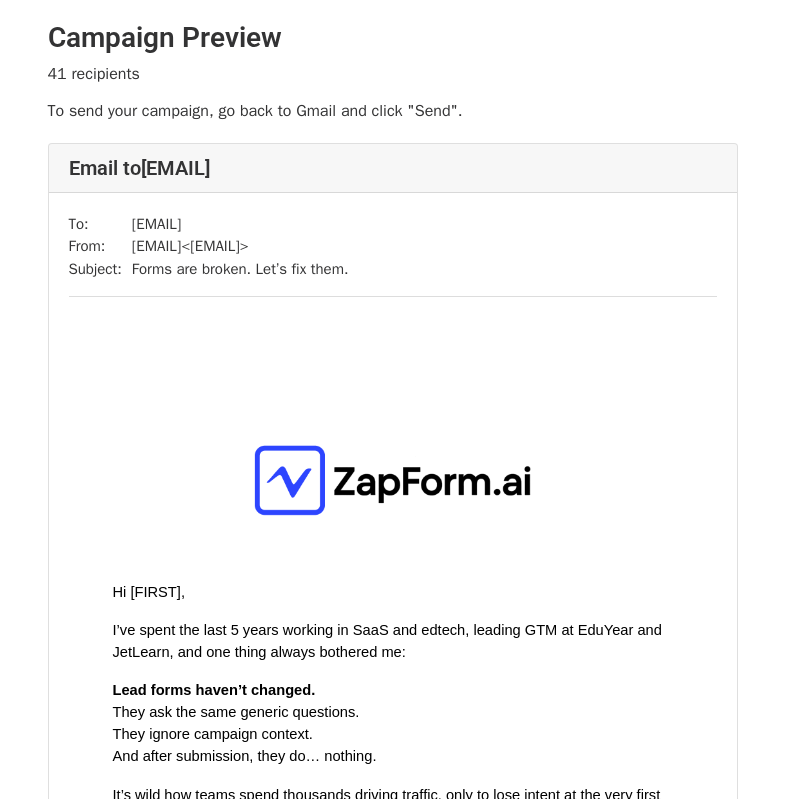 scroll, scrollTop: 0, scrollLeft: 0, axis: both 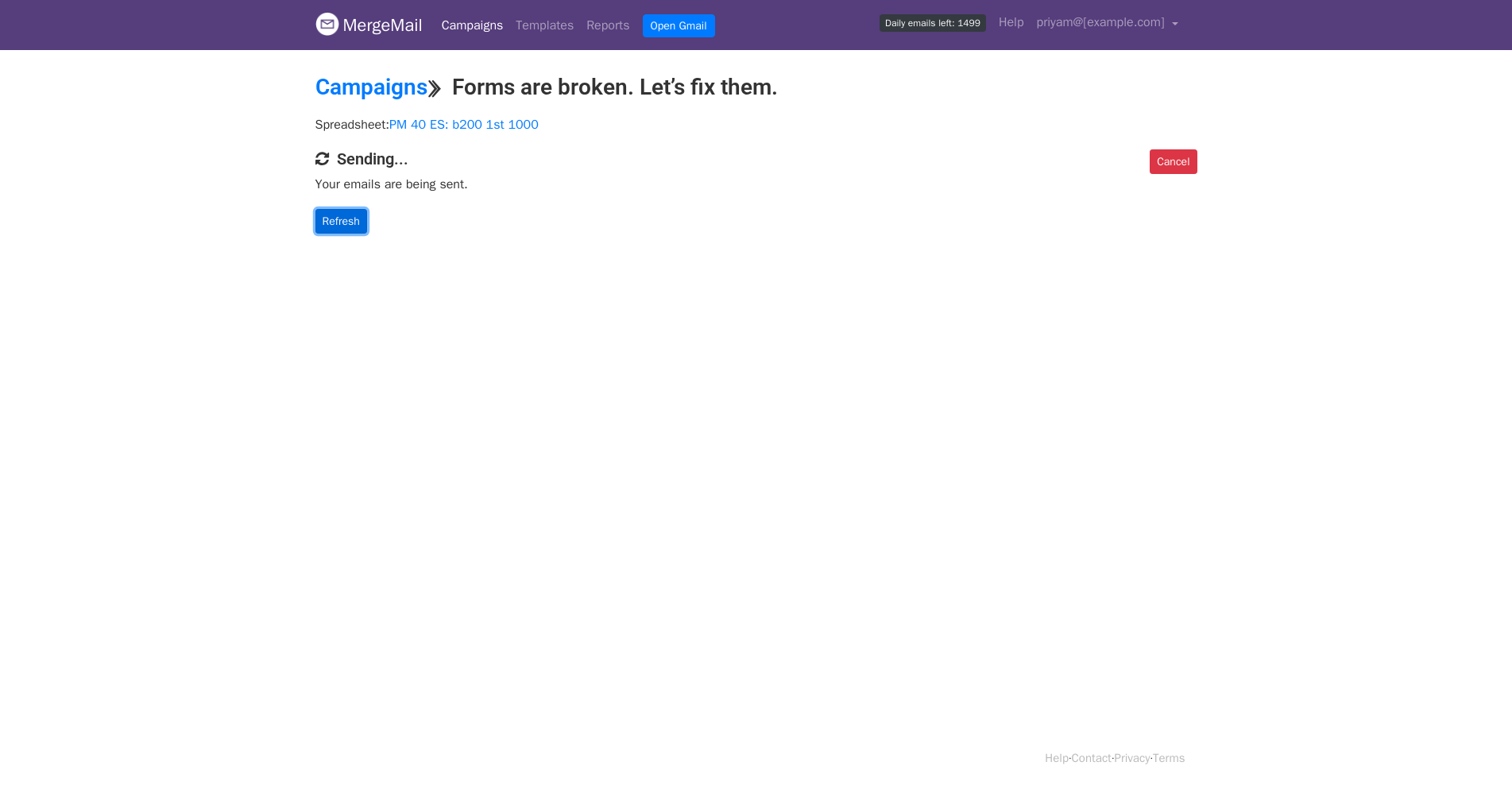 click on "Refresh" at bounding box center [341, 221] 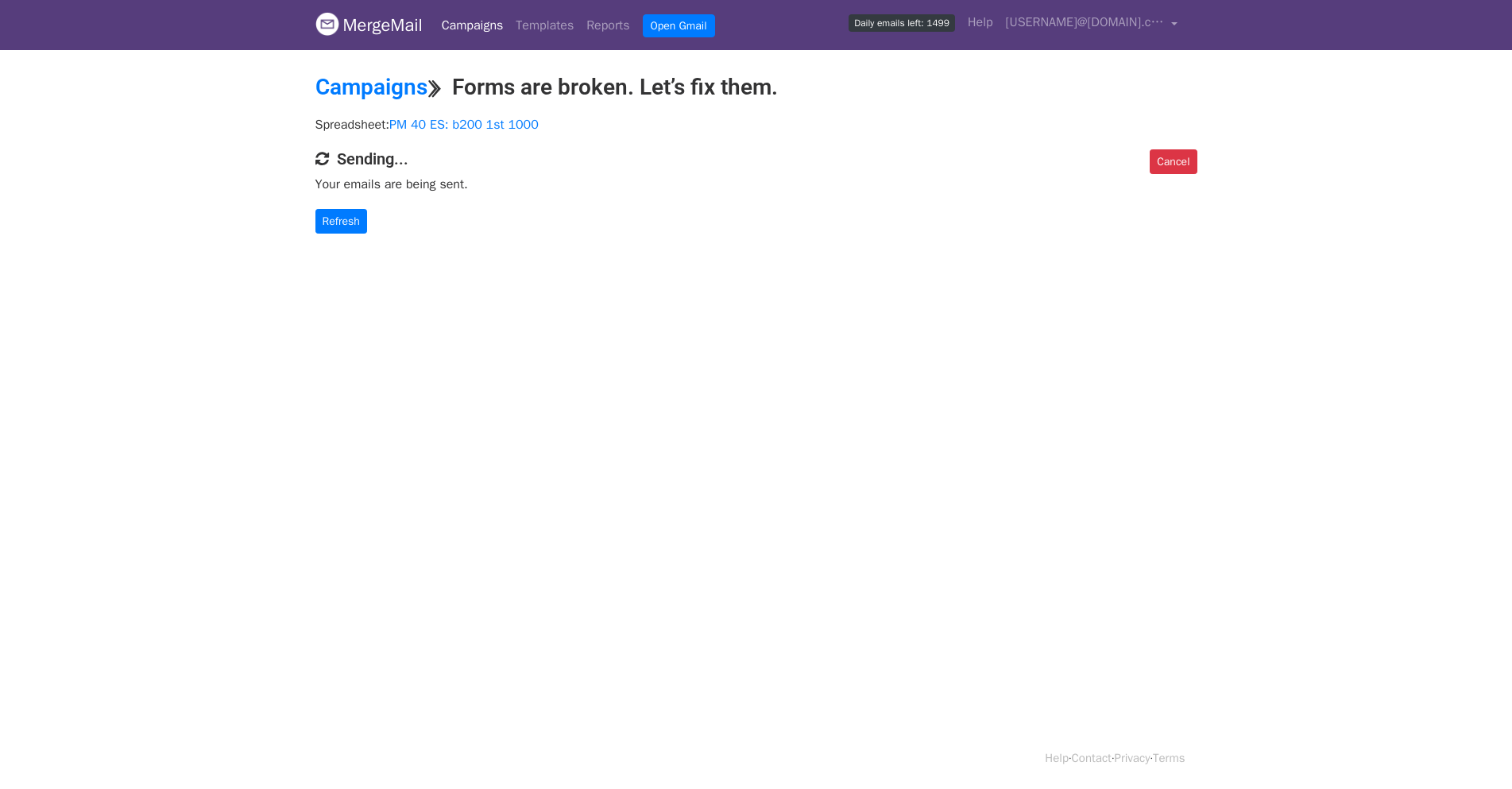 scroll, scrollTop: 0, scrollLeft: 0, axis: both 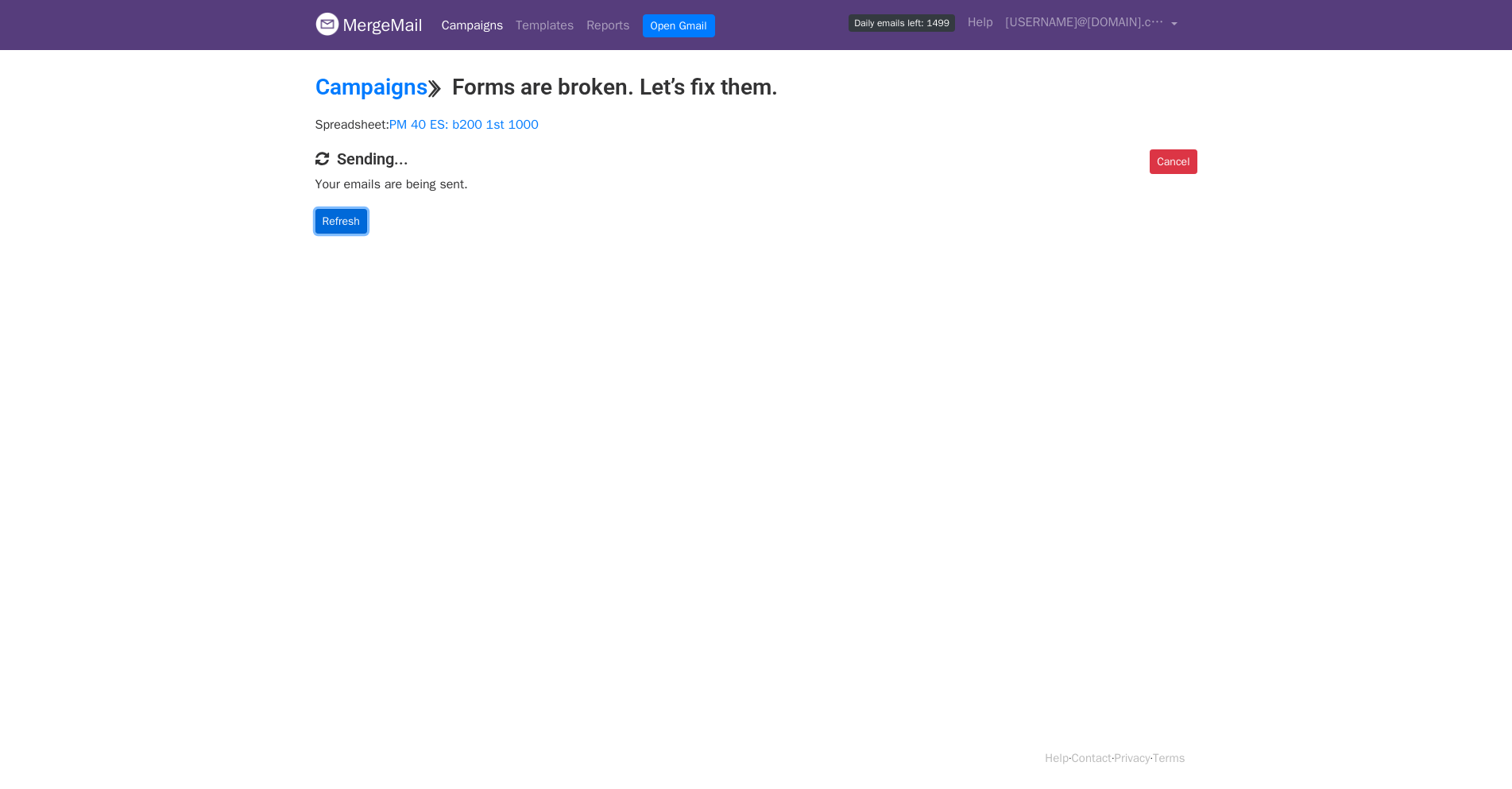 click on "Refresh" at bounding box center [341, 221] 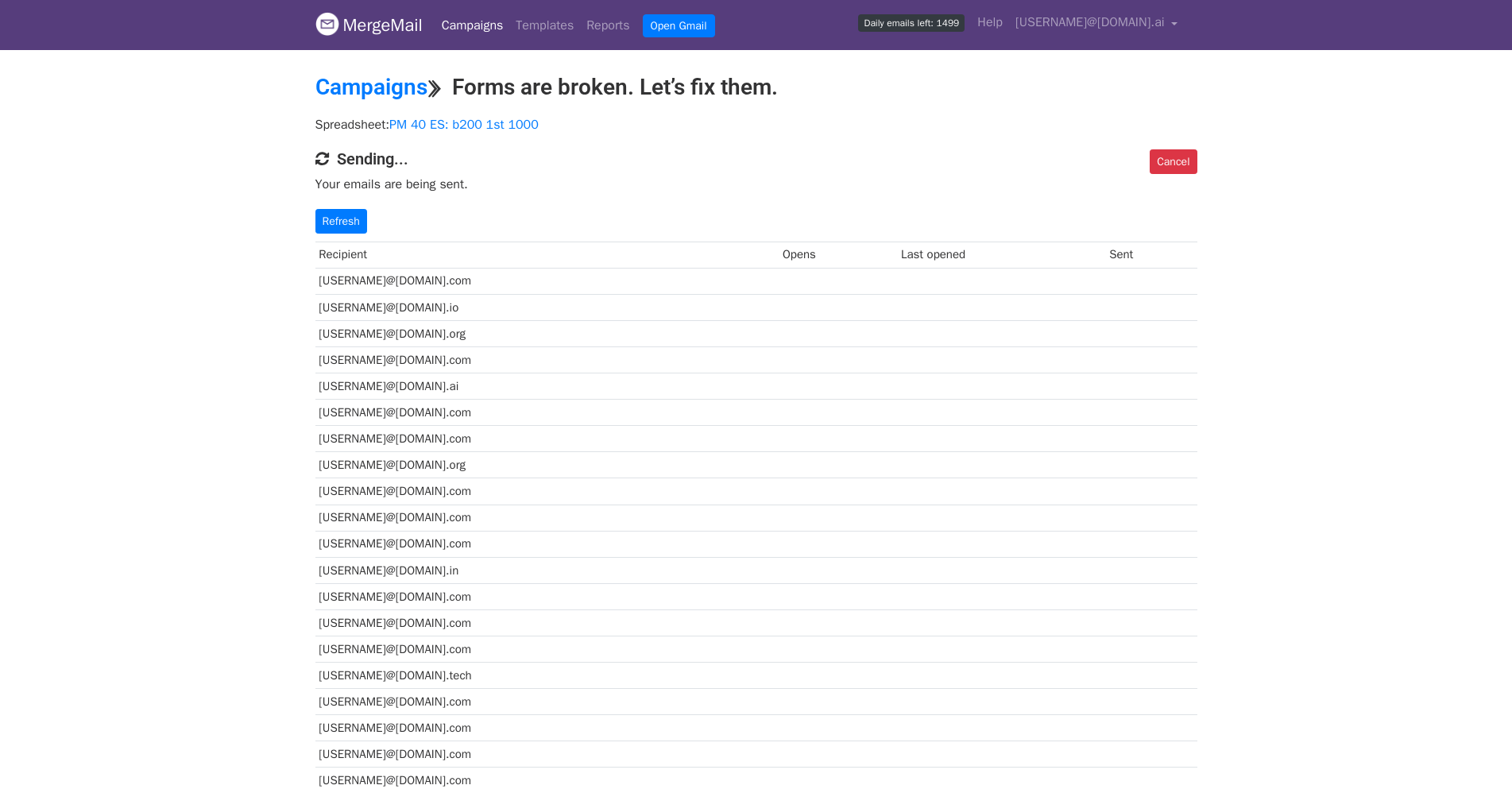 scroll, scrollTop: 0, scrollLeft: 0, axis: both 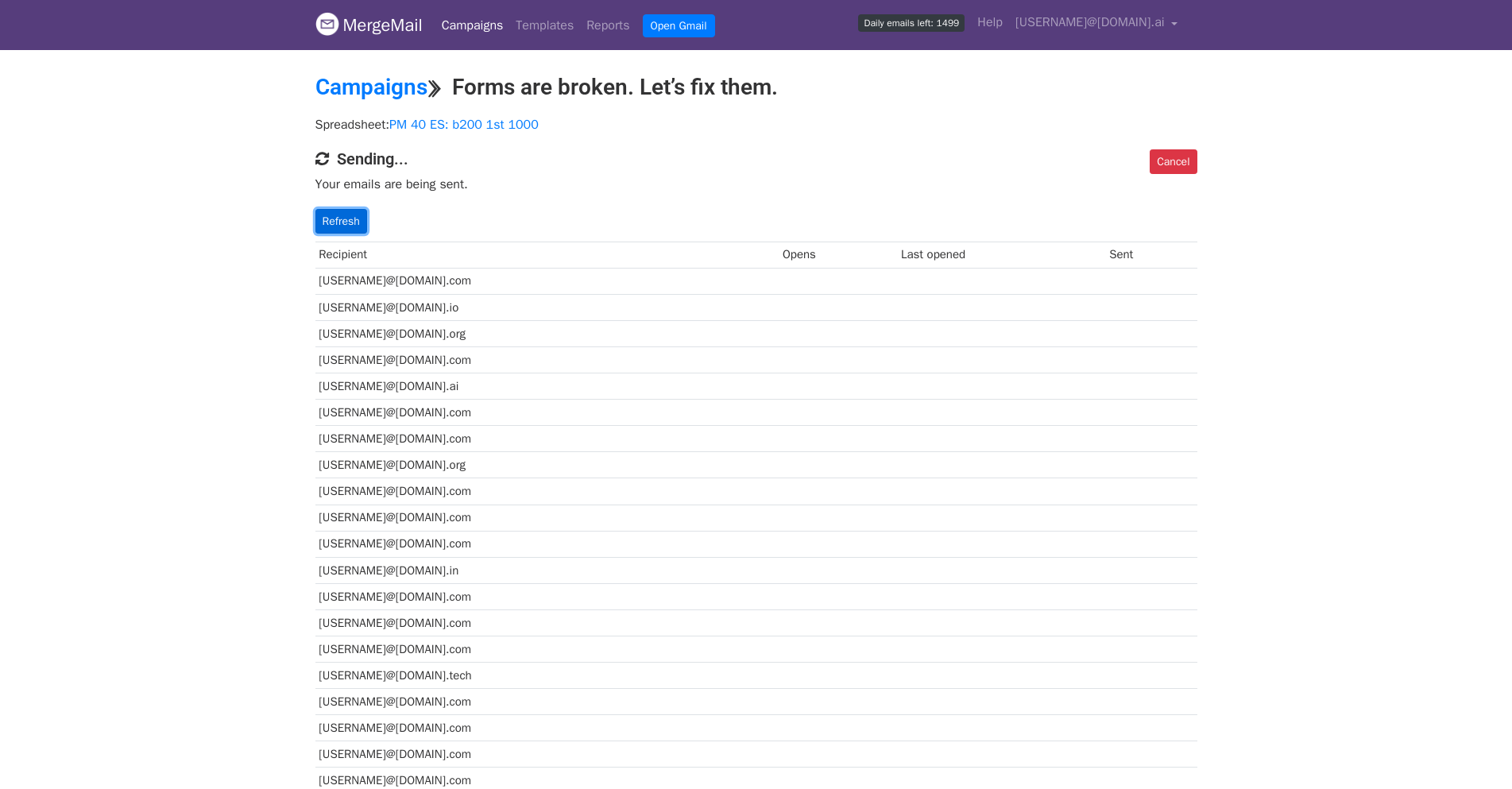 click on "Refresh" at bounding box center (341, 221) 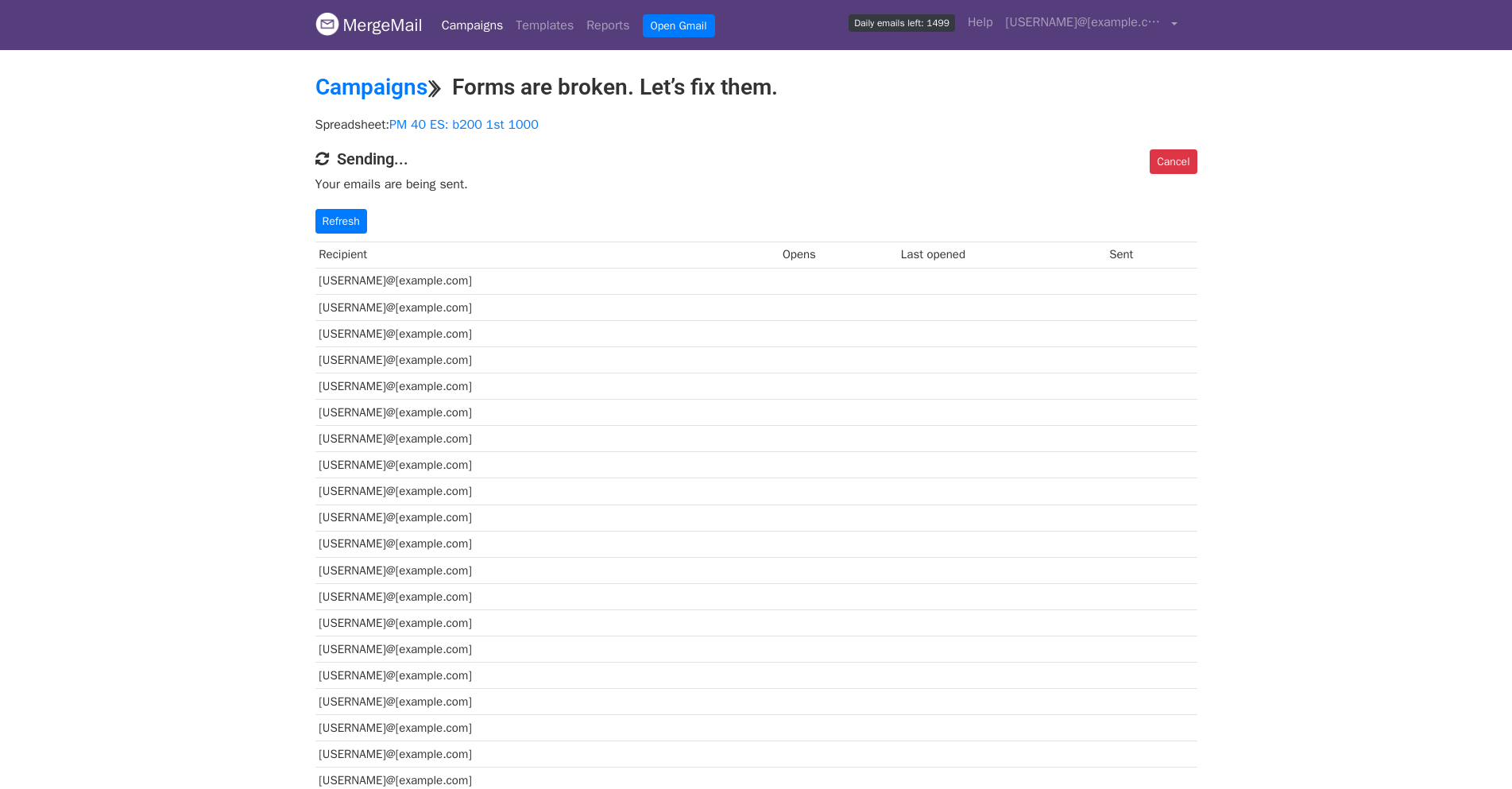 scroll, scrollTop: 0, scrollLeft: 0, axis: both 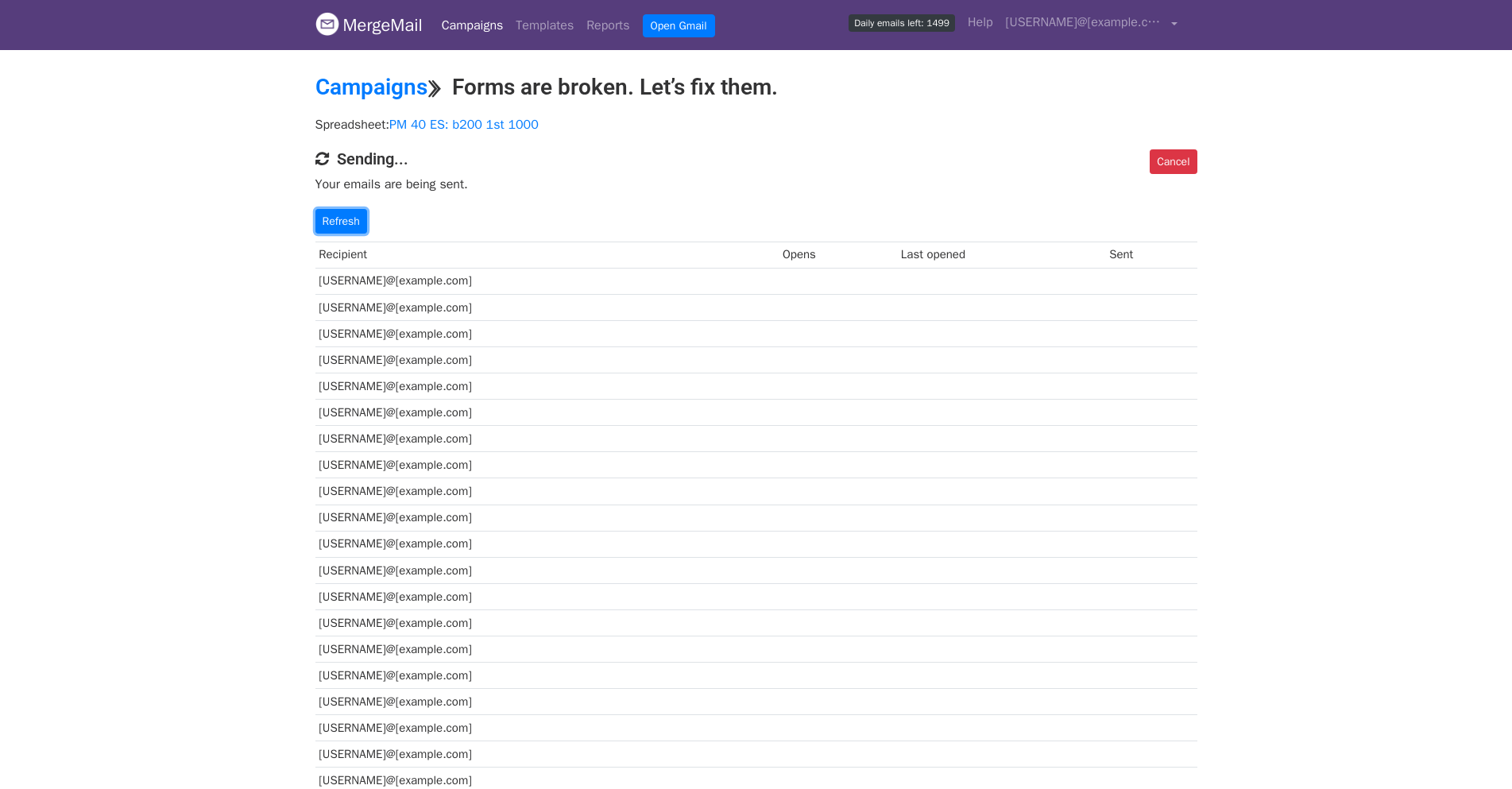 click on "Refresh" at bounding box center (341, 221) 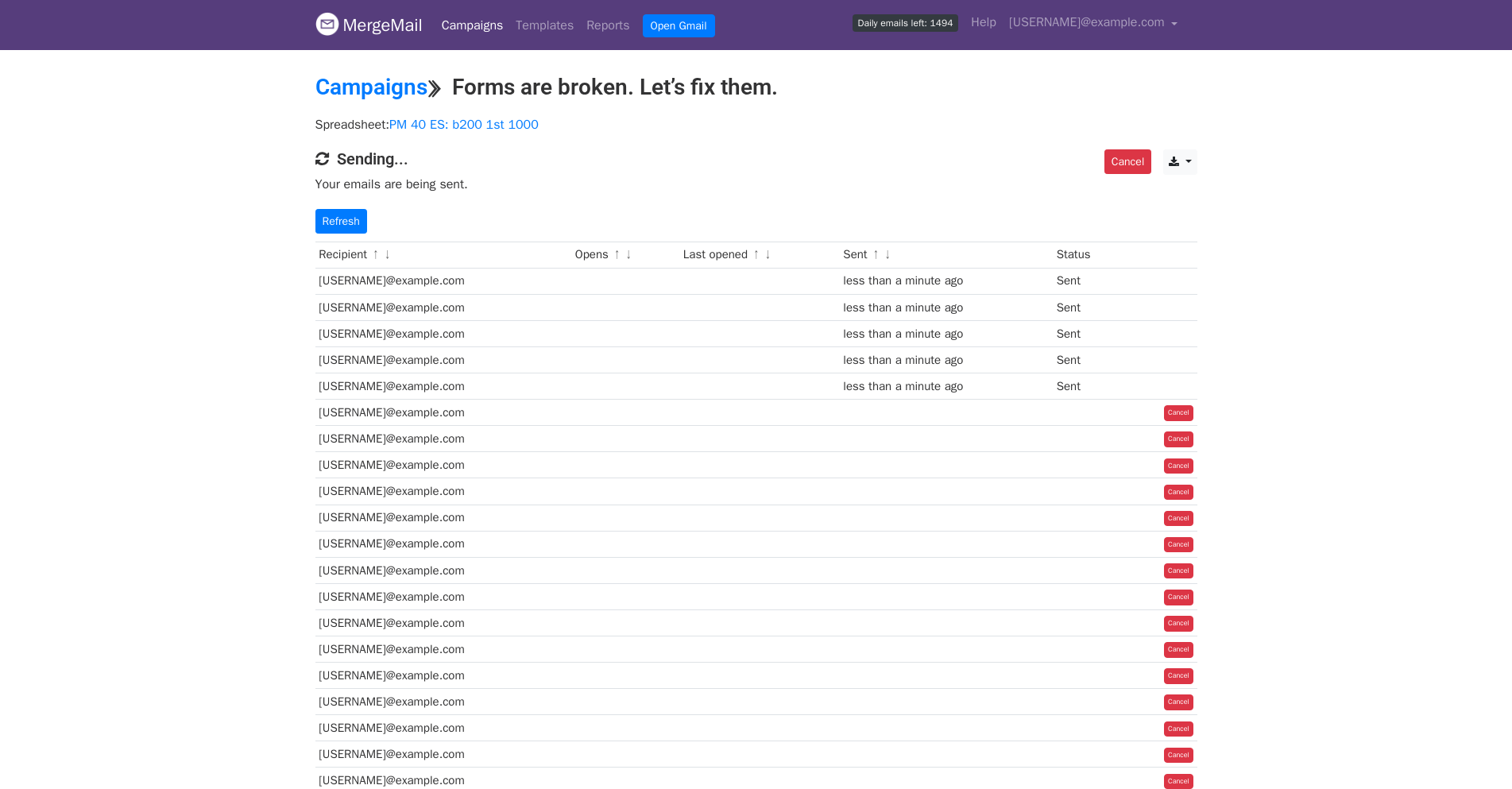 scroll, scrollTop: 0, scrollLeft: 0, axis: both 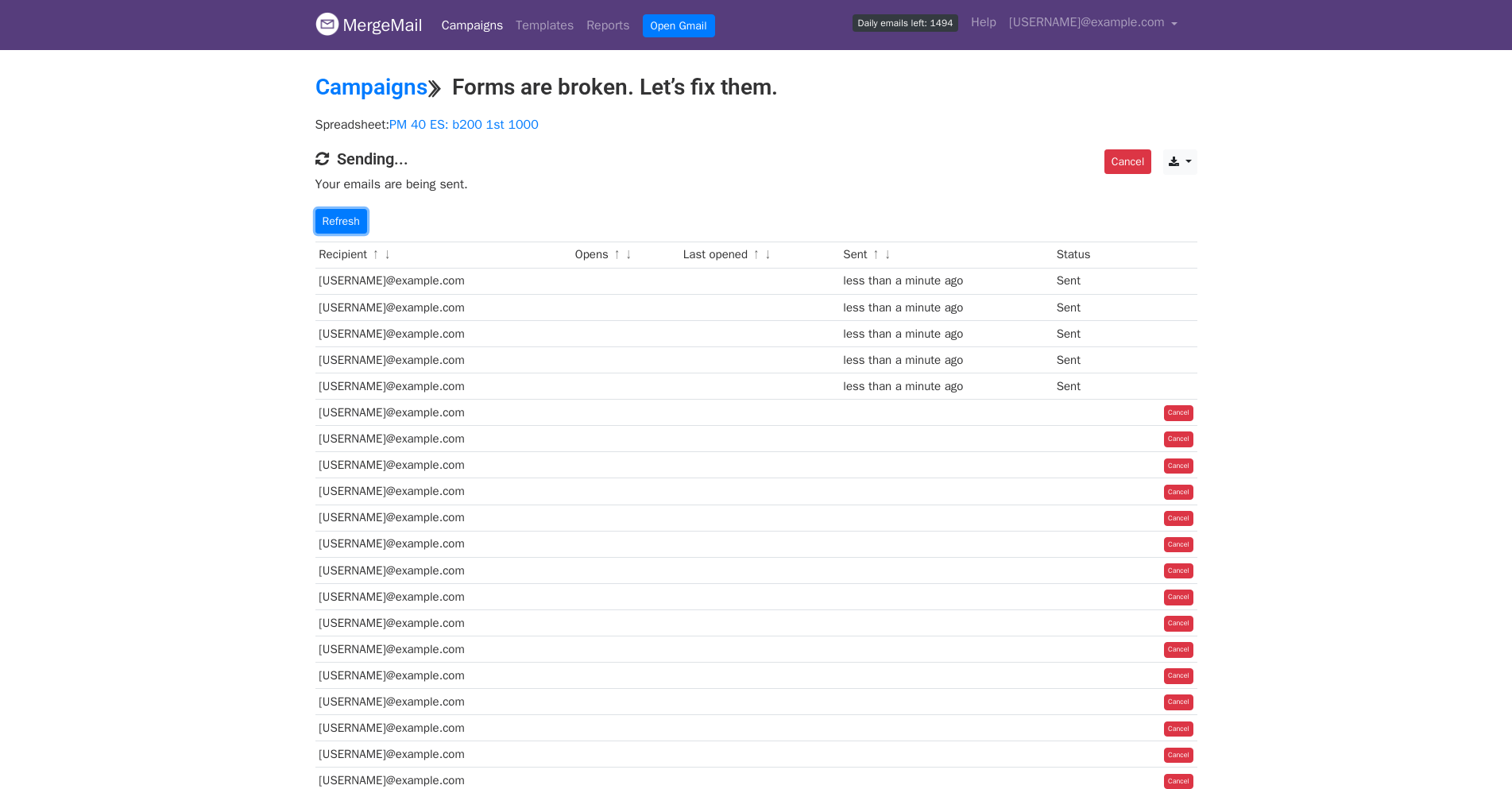 click on "Refresh" at bounding box center (341, 221) 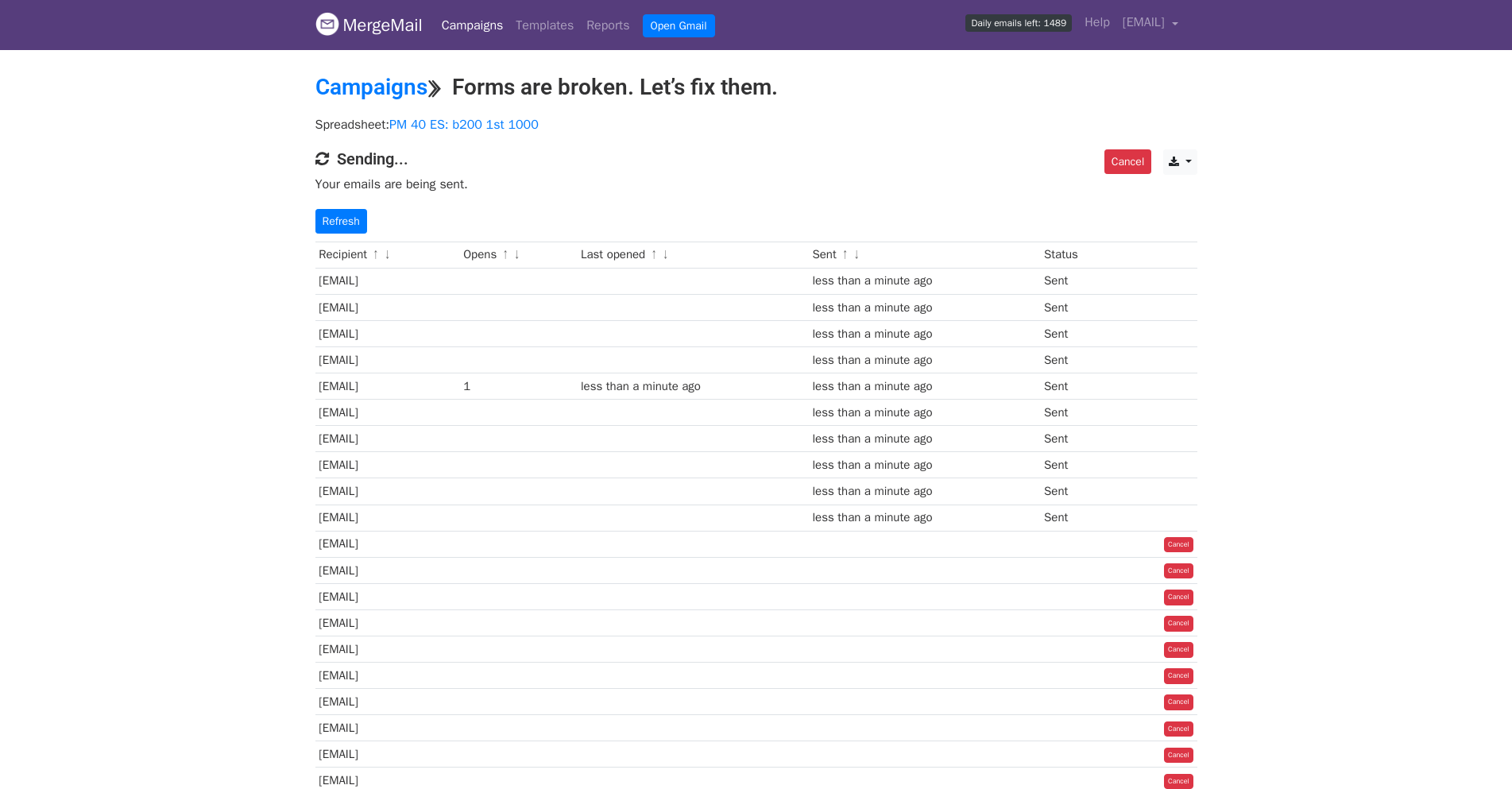 scroll, scrollTop: 0, scrollLeft: 0, axis: both 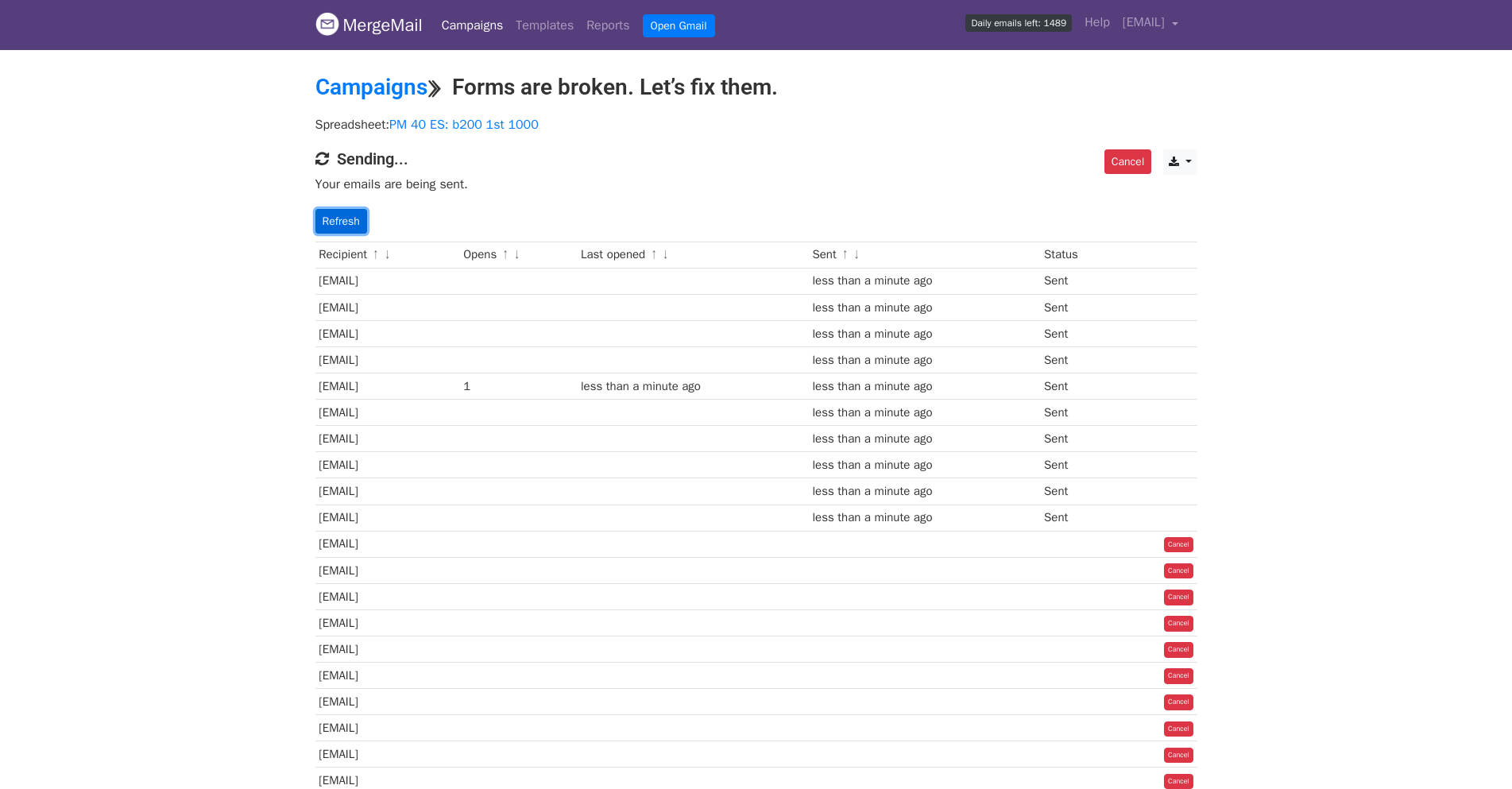 click on "Refresh" at bounding box center [341, 221] 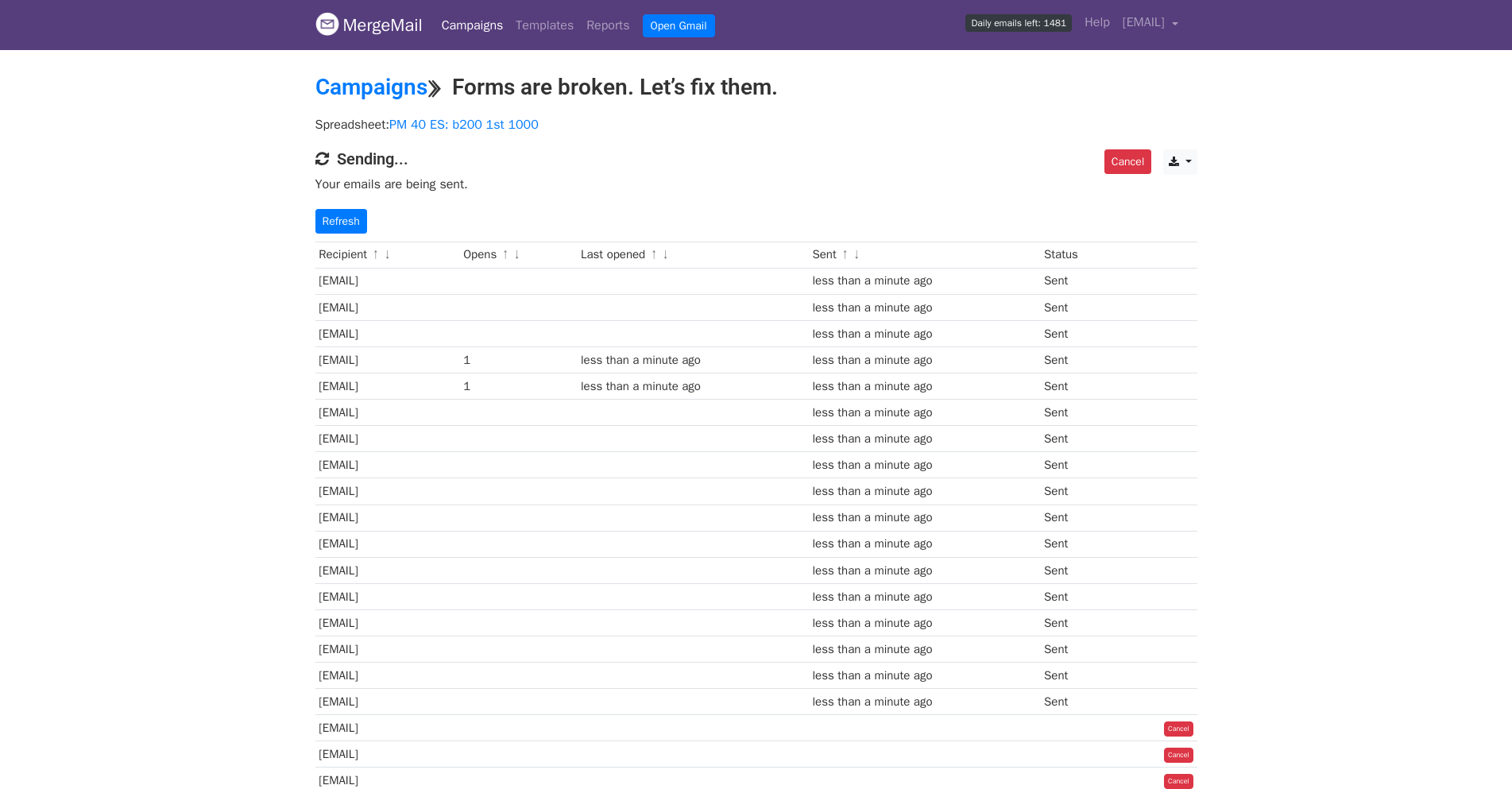 scroll, scrollTop: 0, scrollLeft: 0, axis: both 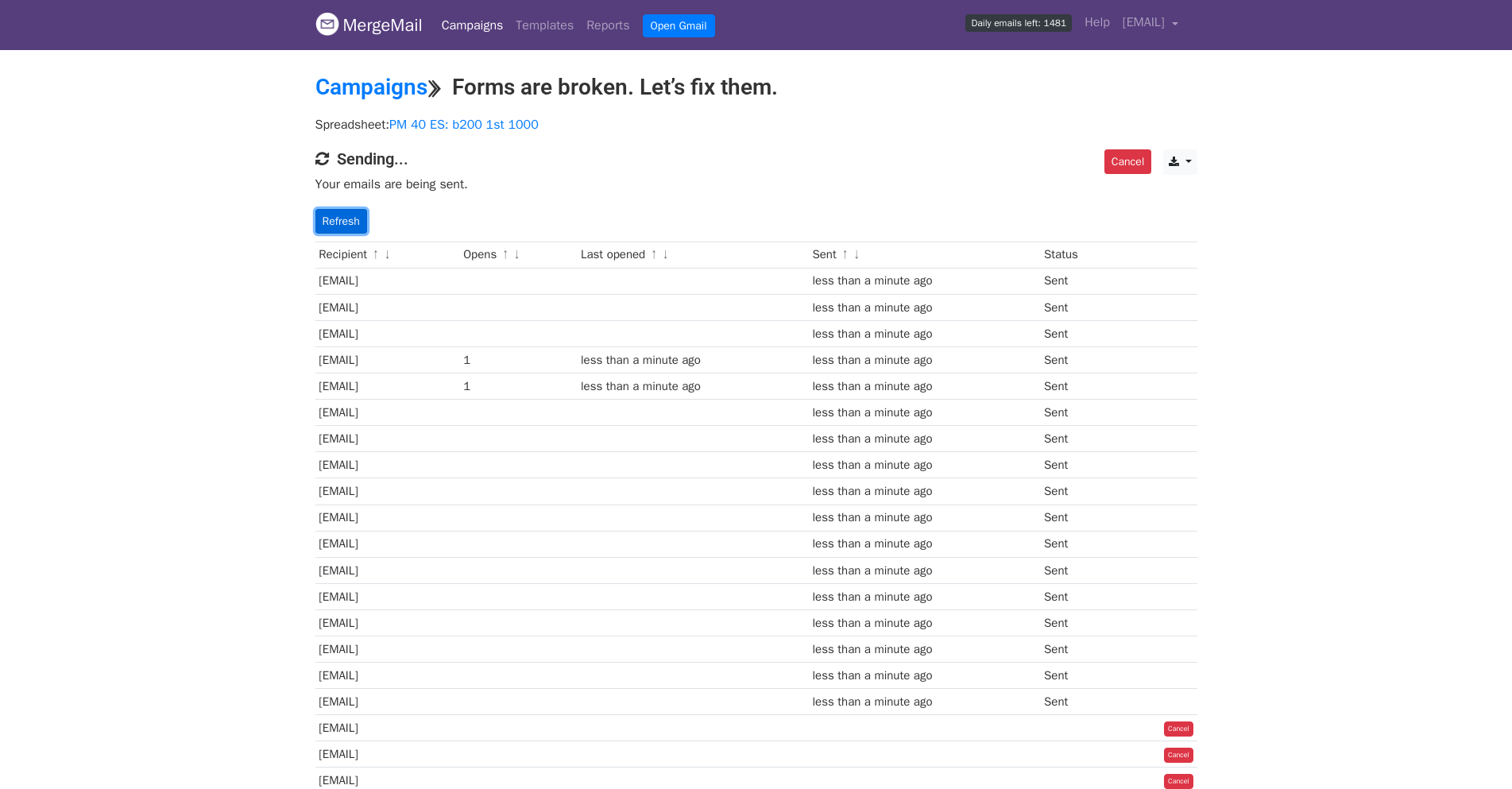 click on "Refresh" at bounding box center (341, 221) 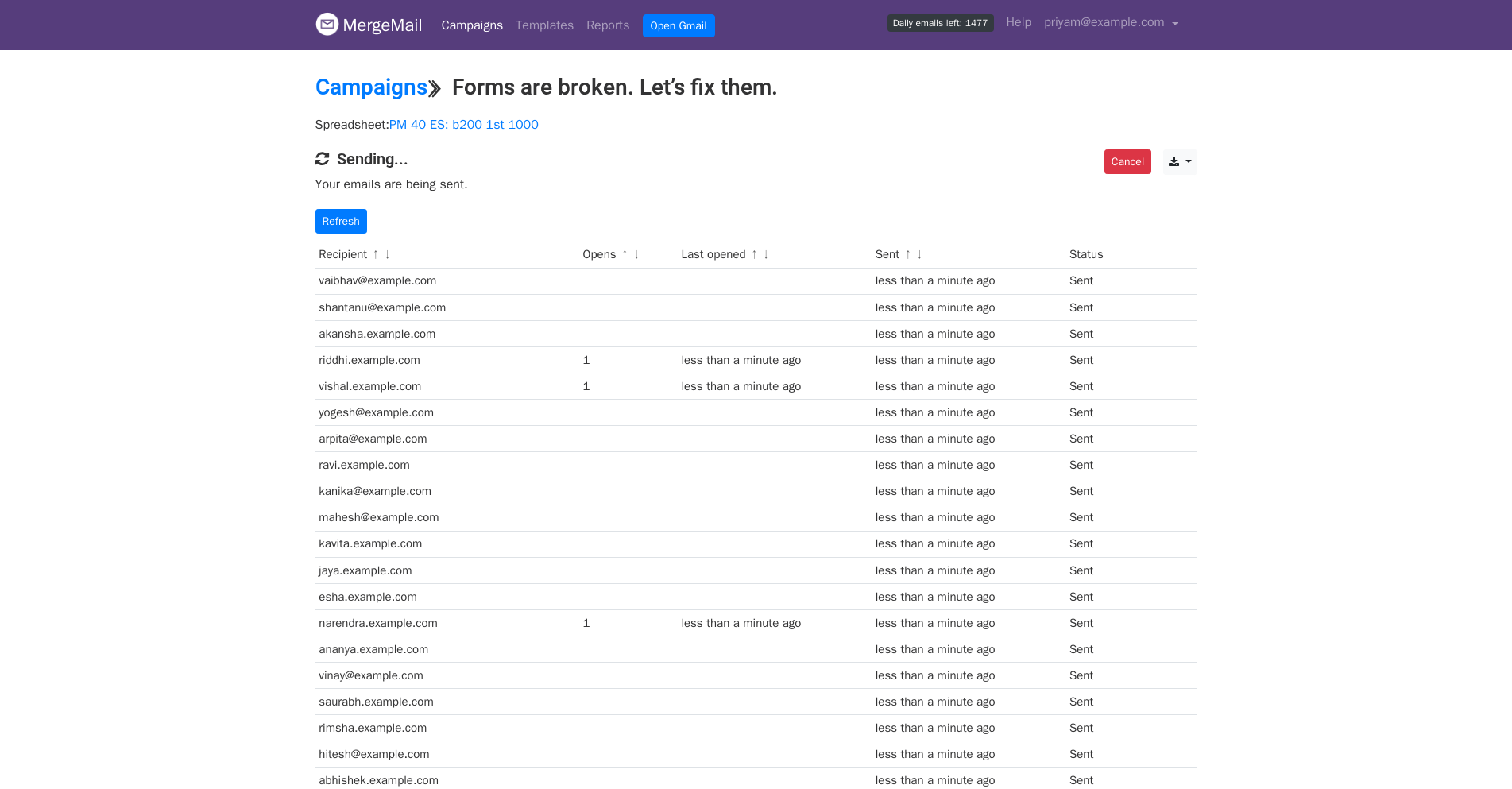 scroll, scrollTop: 0, scrollLeft: 0, axis: both 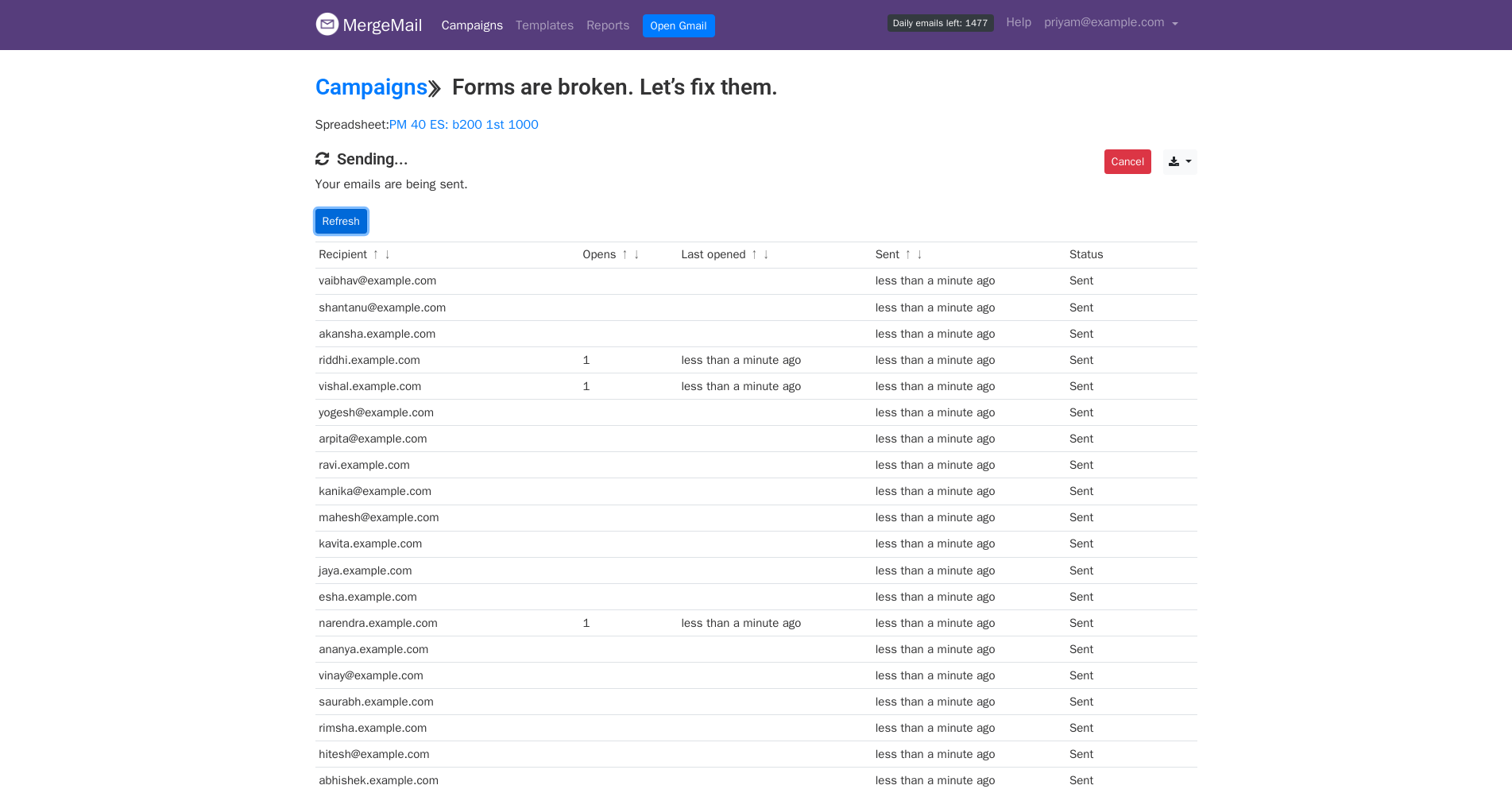 click on "Refresh" at bounding box center [341, 221] 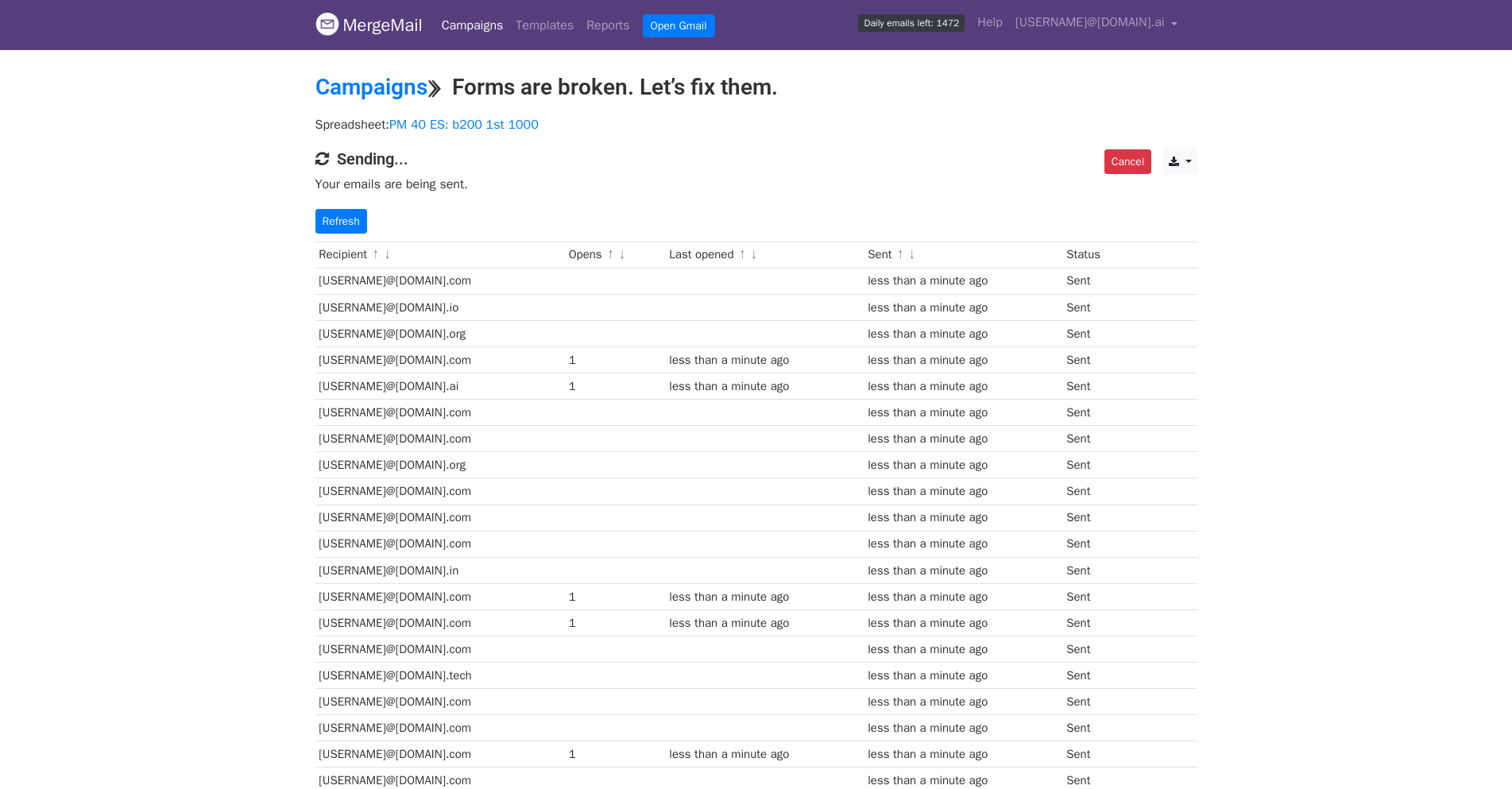 scroll, scrollTop: 0, scrollLeft: 0, axis: both 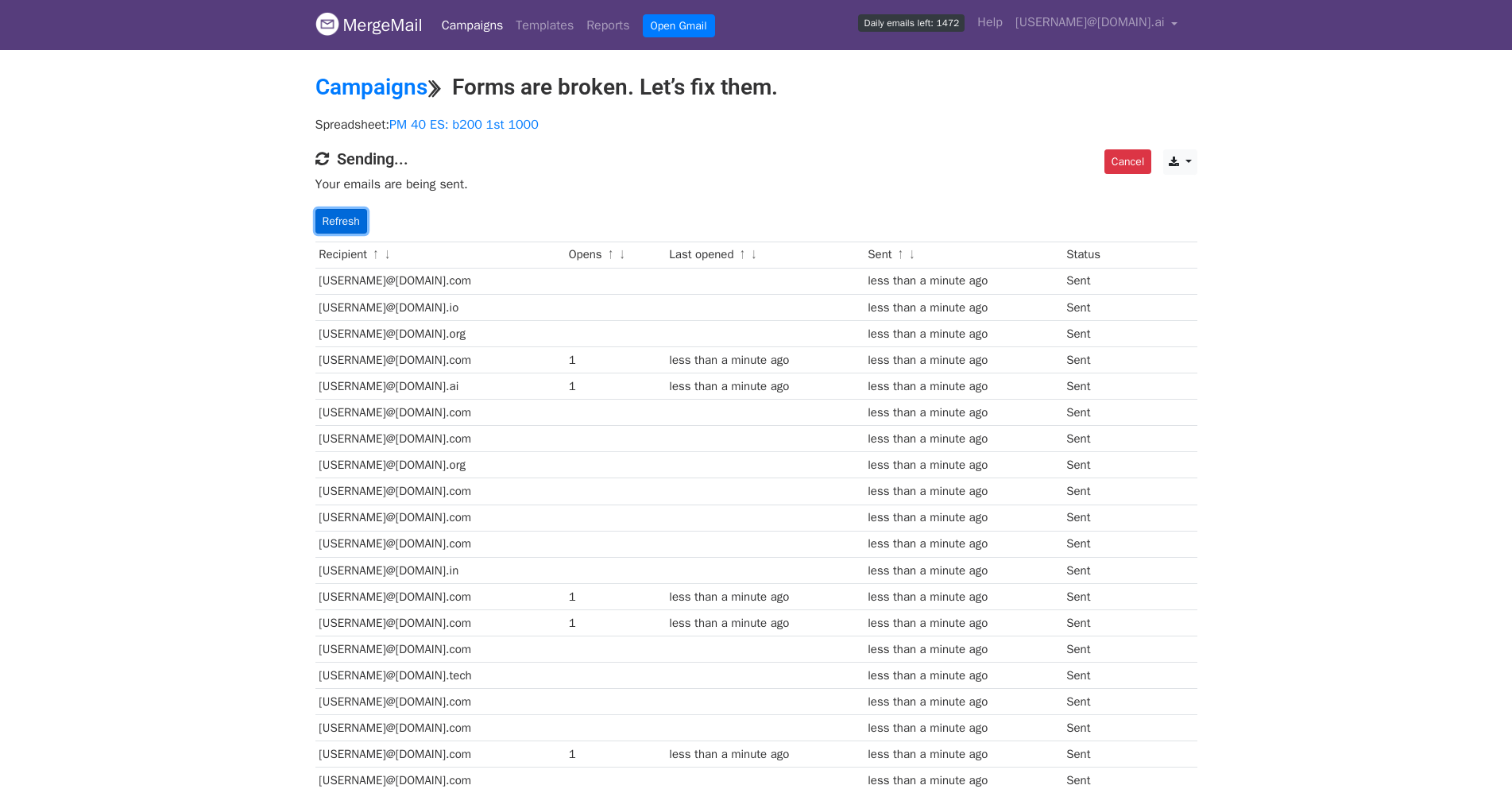 click on "Refresh" at bounding box center (341, 221) 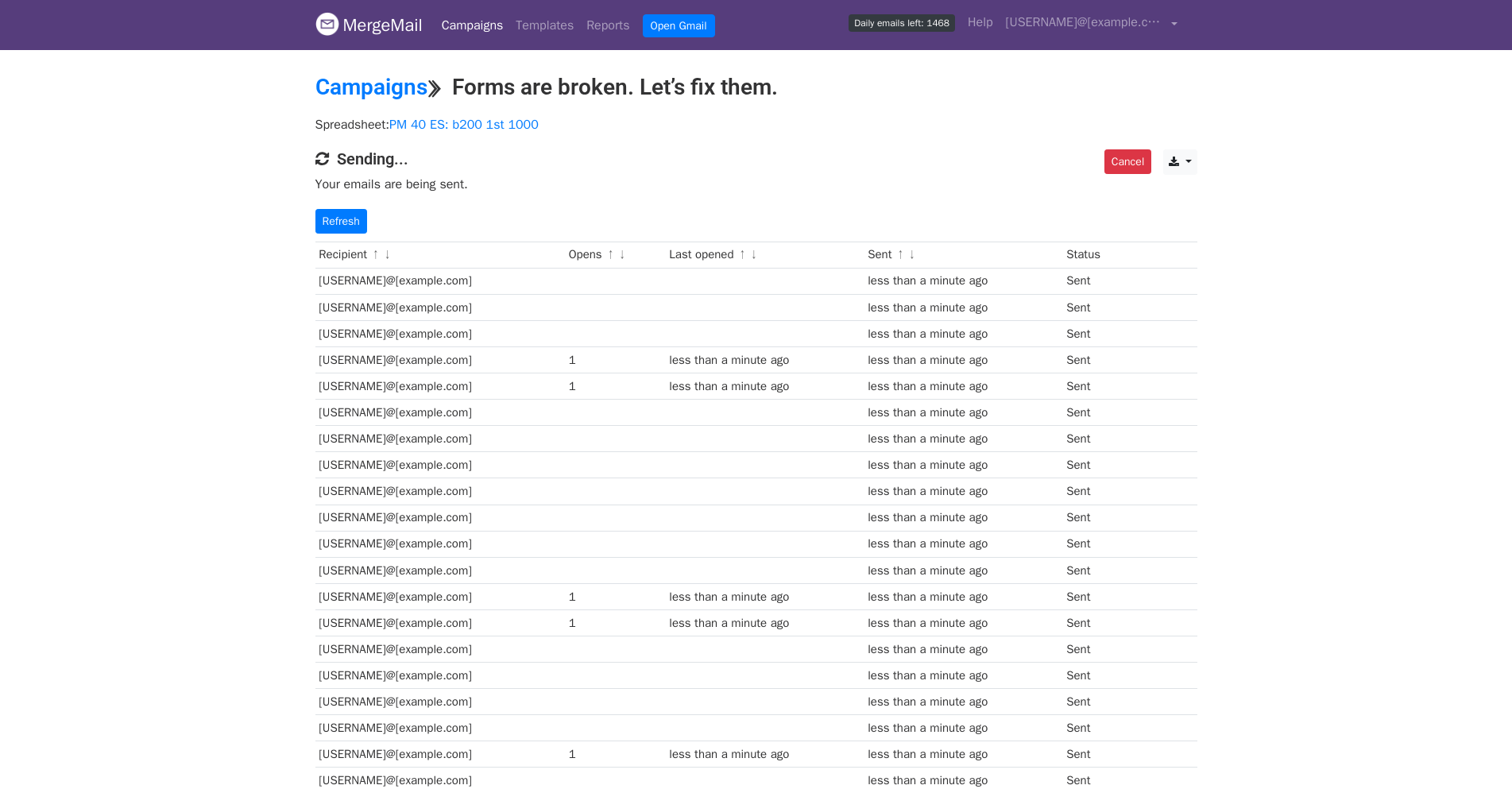 scroll, scrollTop: 128, scrollLeft: 0, axis: vertical 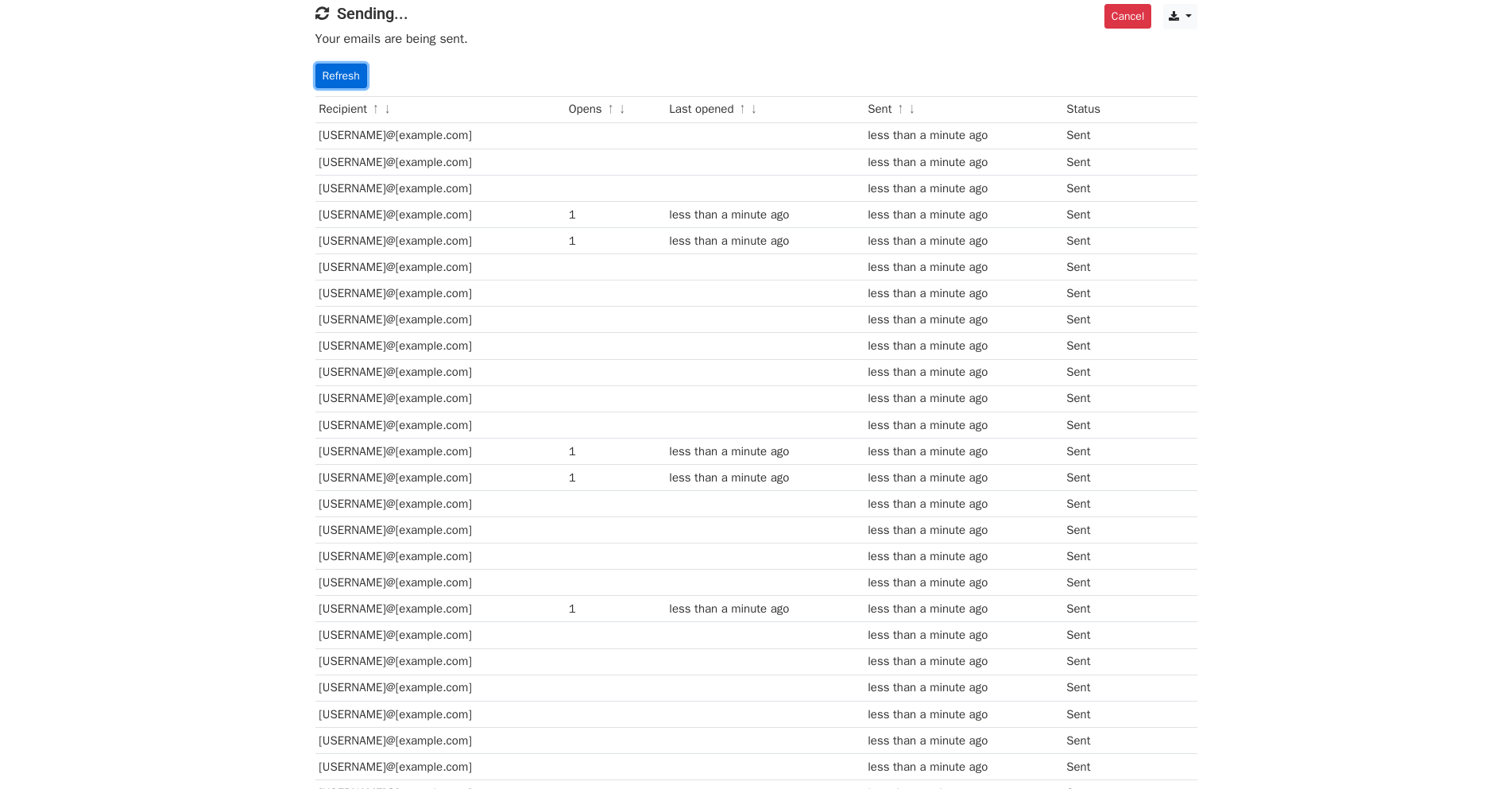 click on "Refresh" at bounding box center [341, 75] 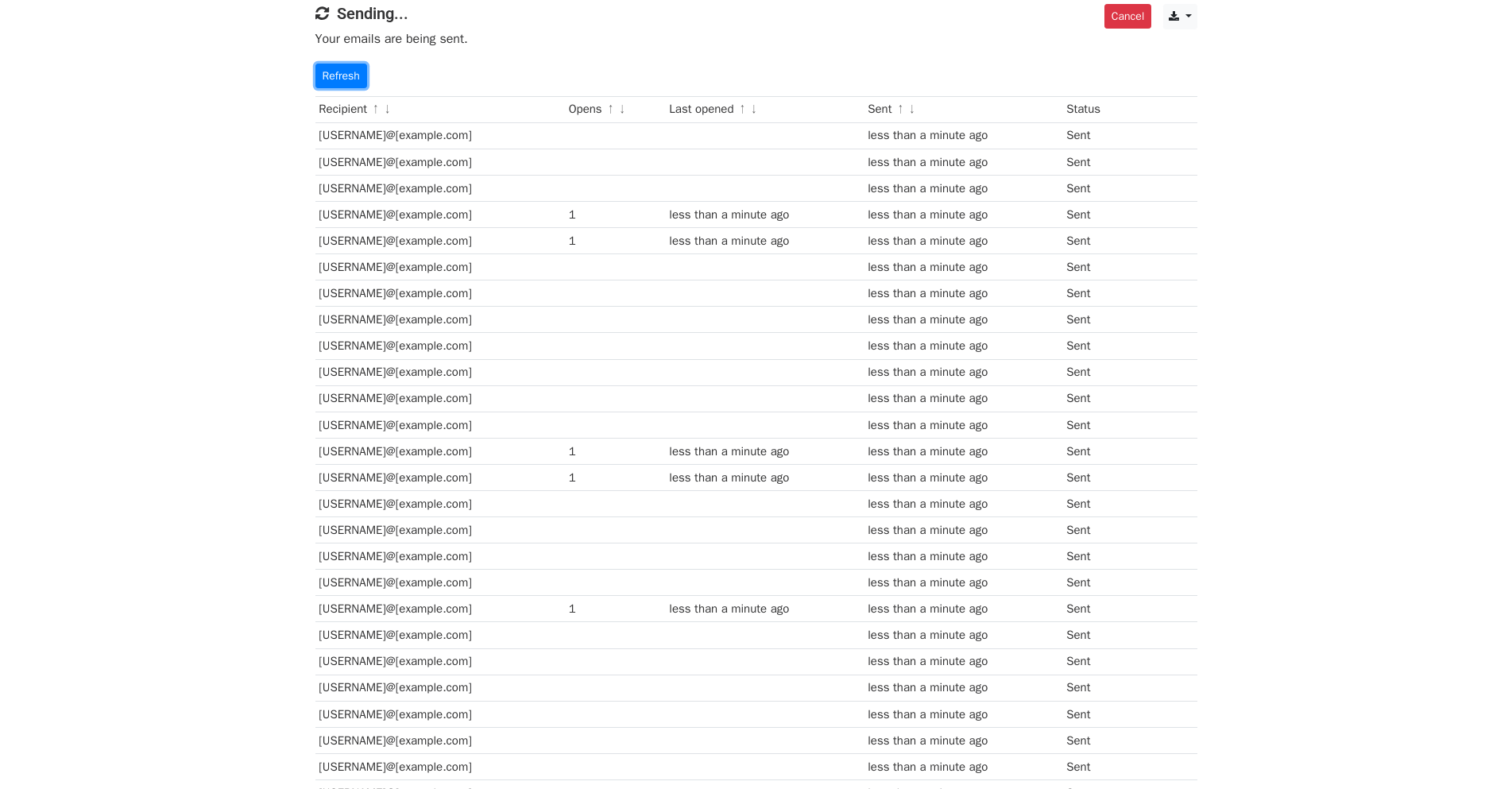 scroll, scrollTop: 291, scrollLeft: 0, axis: vertical 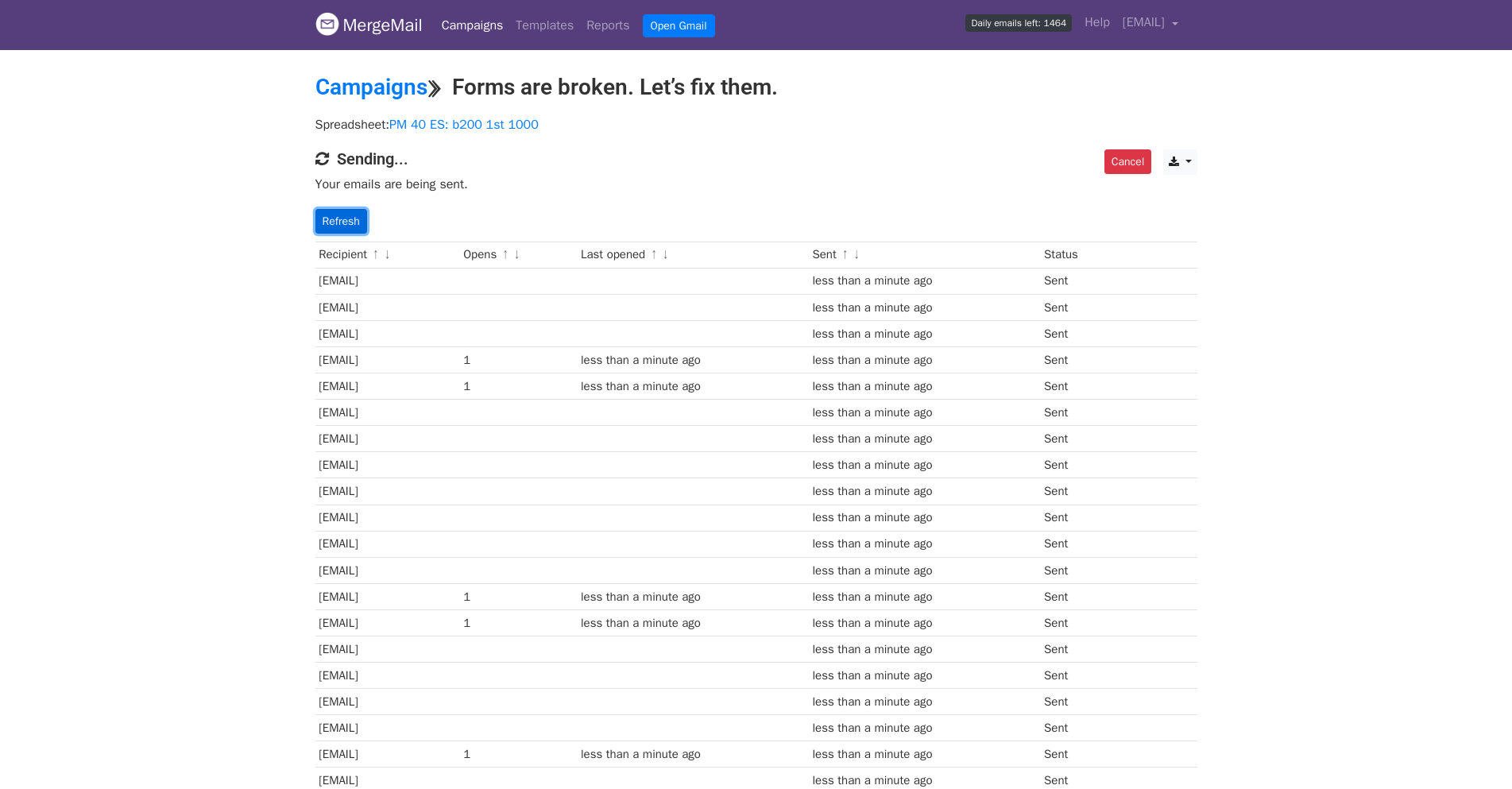 click on "Refresh" at bounding box center (341, 221) 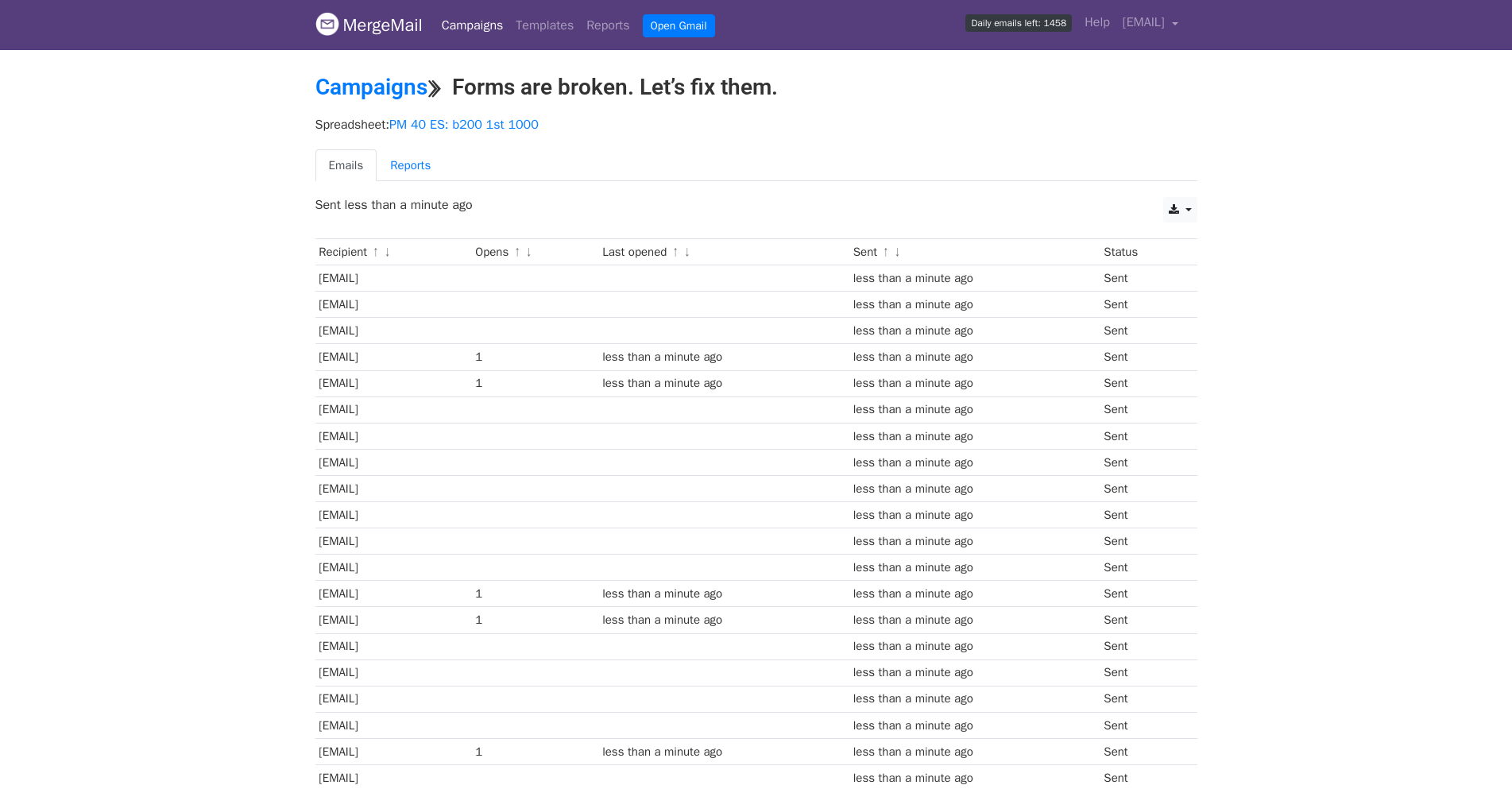scroll, scrollTop: 0, scrollLeft: 0, axis: both 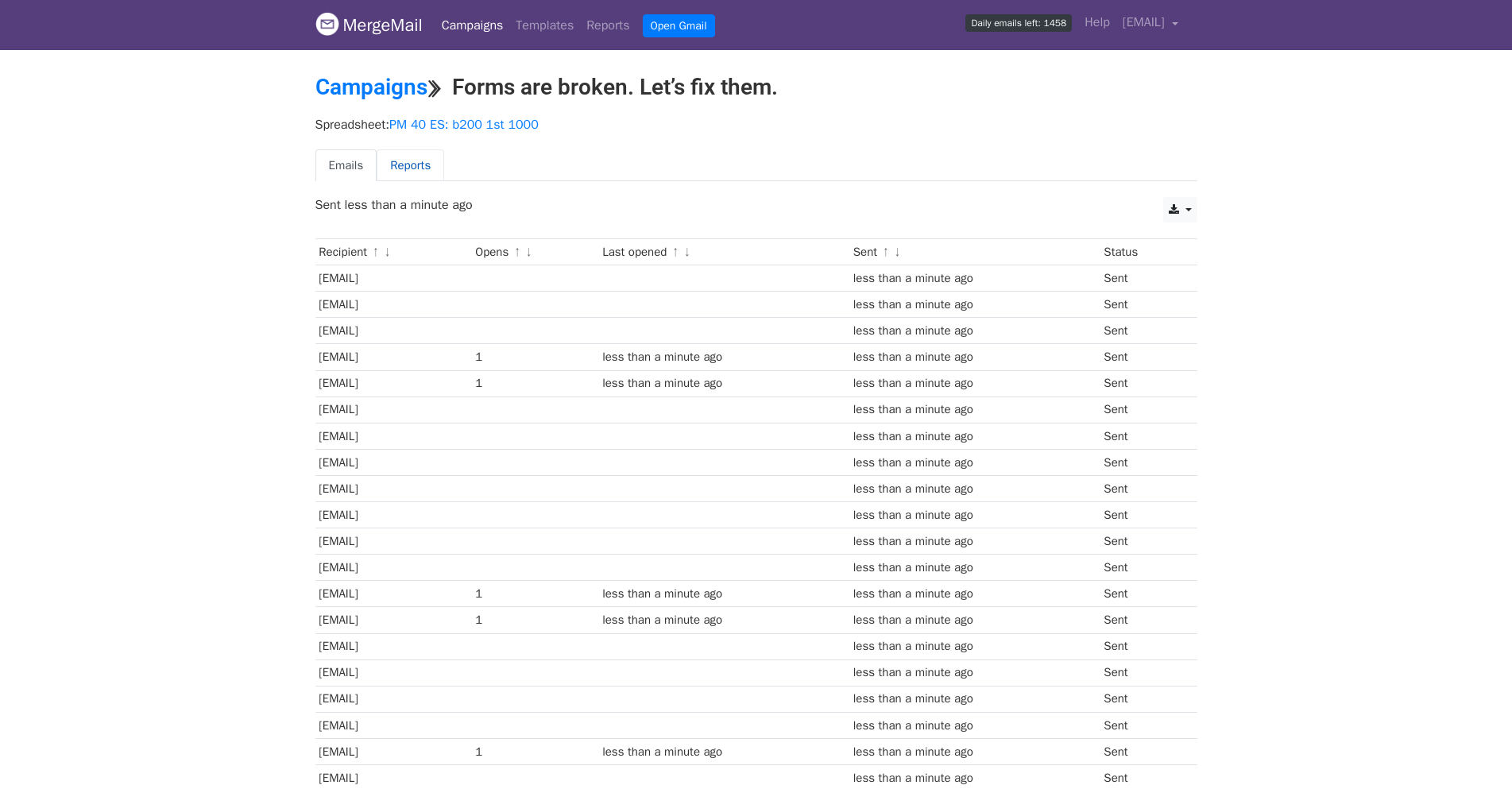 click on "Reports" at bounding box center [410, 165] 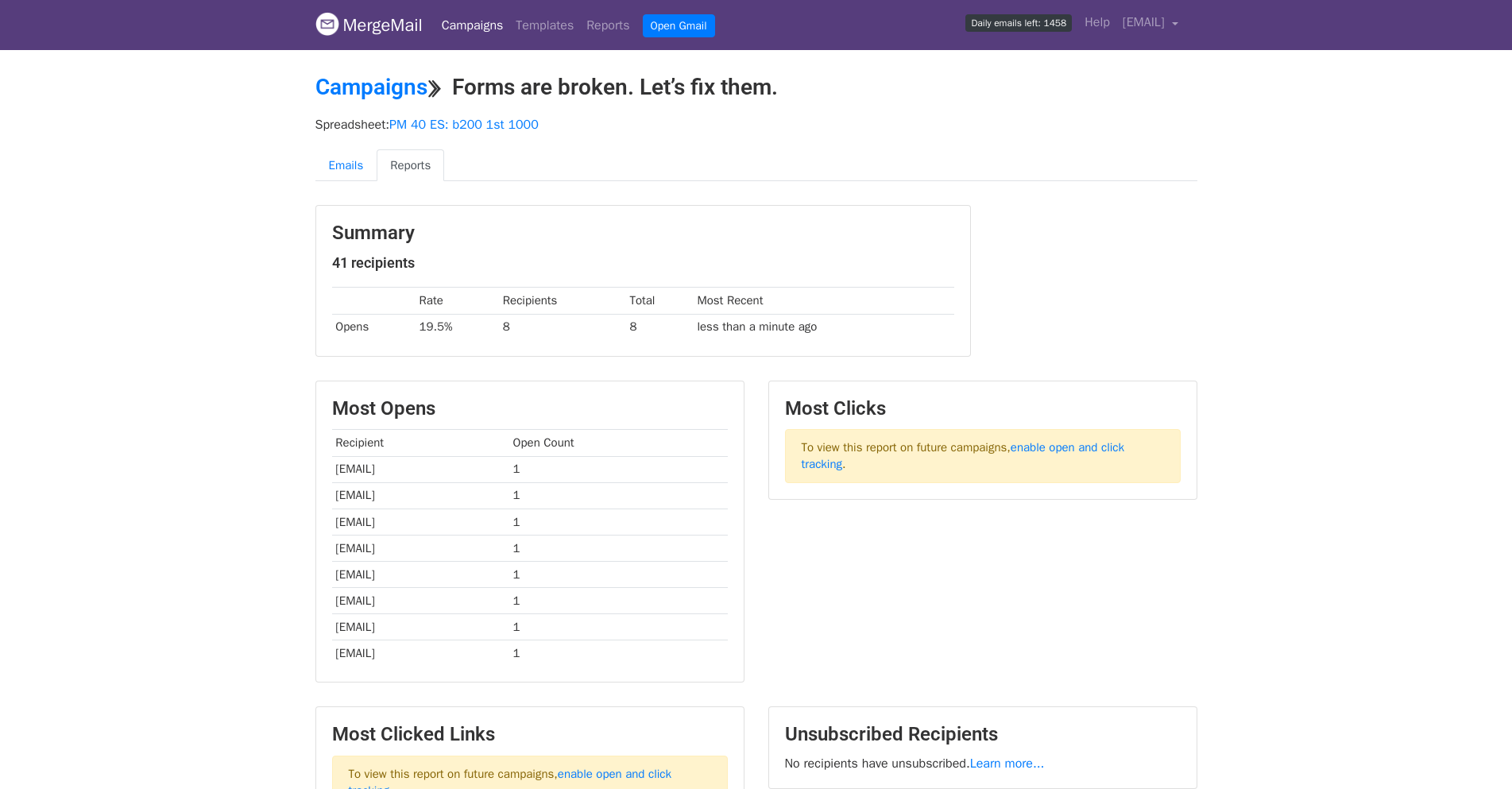 scroll, scrollTop: 0, scrollLeft: 0, axis: both 